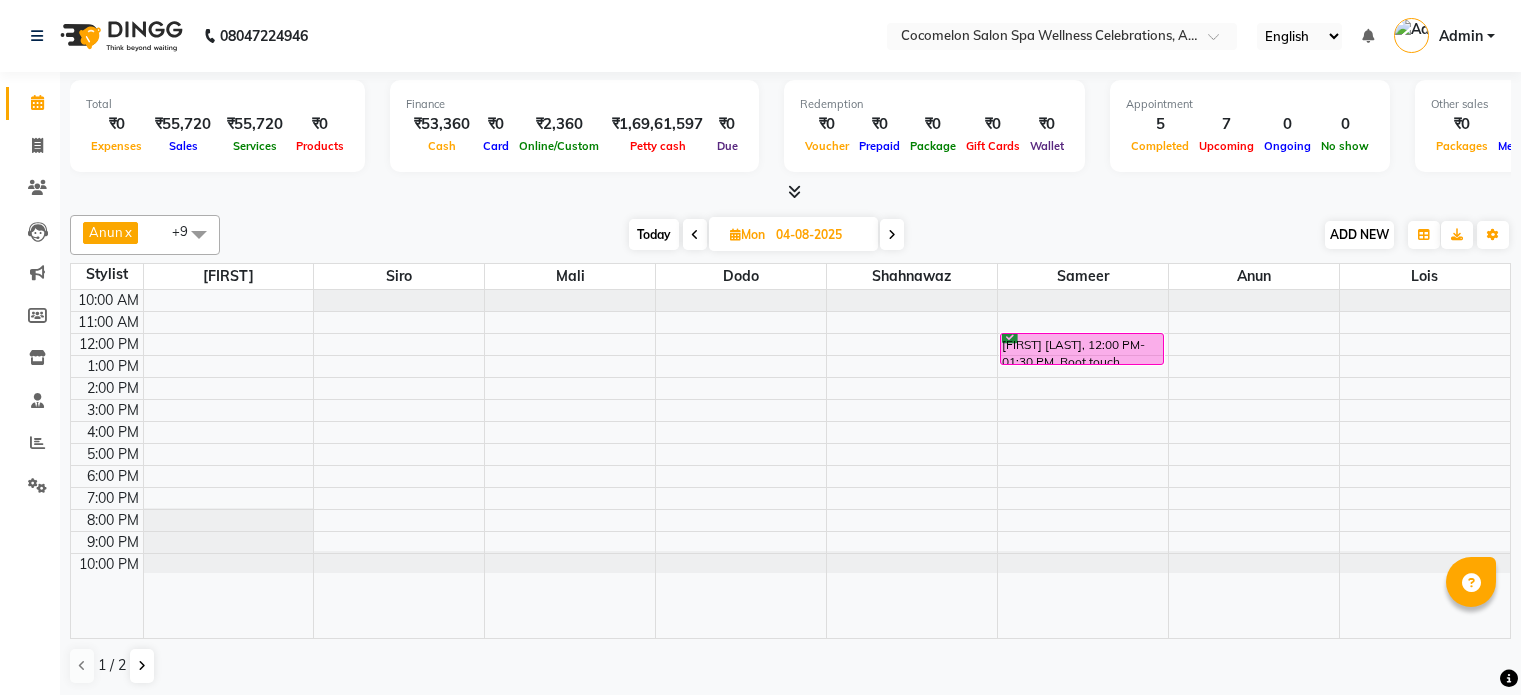 scroll, scrollTop: 0, scrollLeft: 0, axis: both 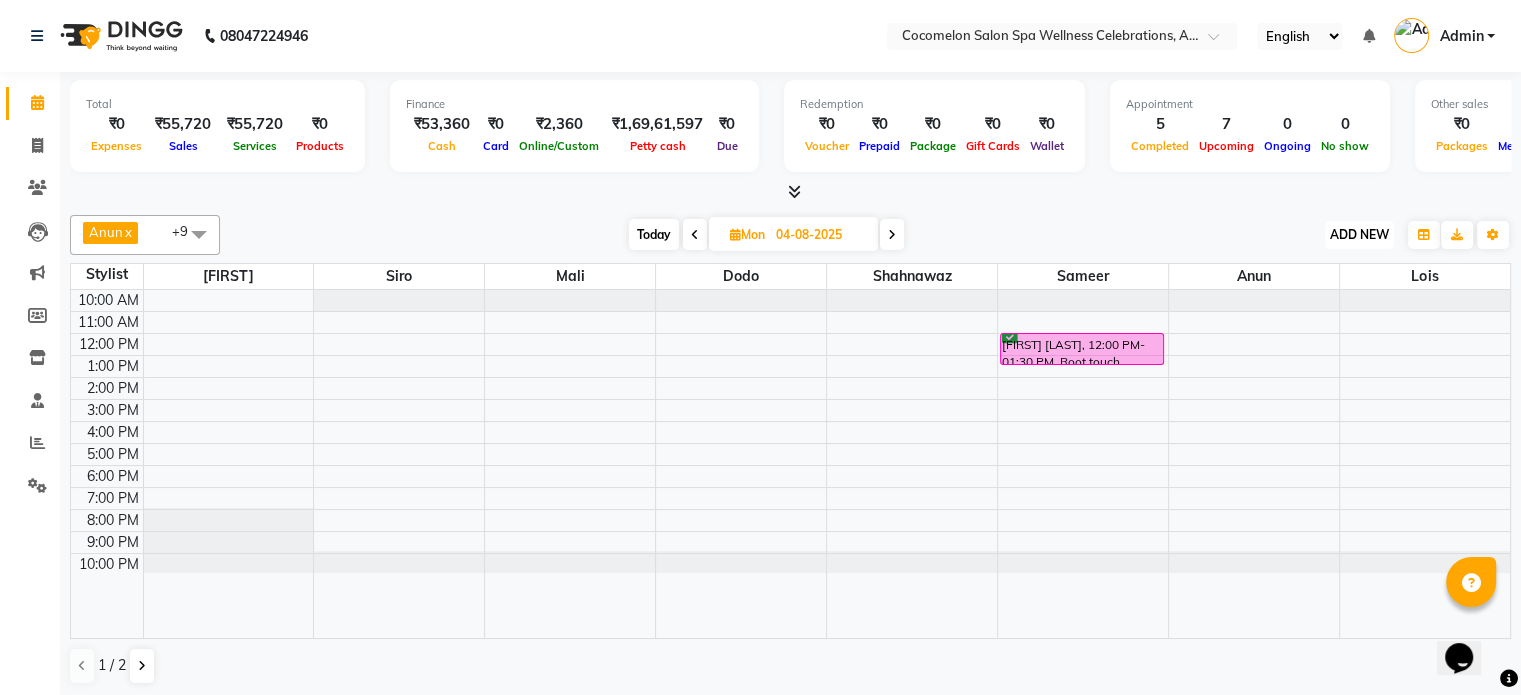 click on "ADD NEW" at bounding box center (1359, 234) 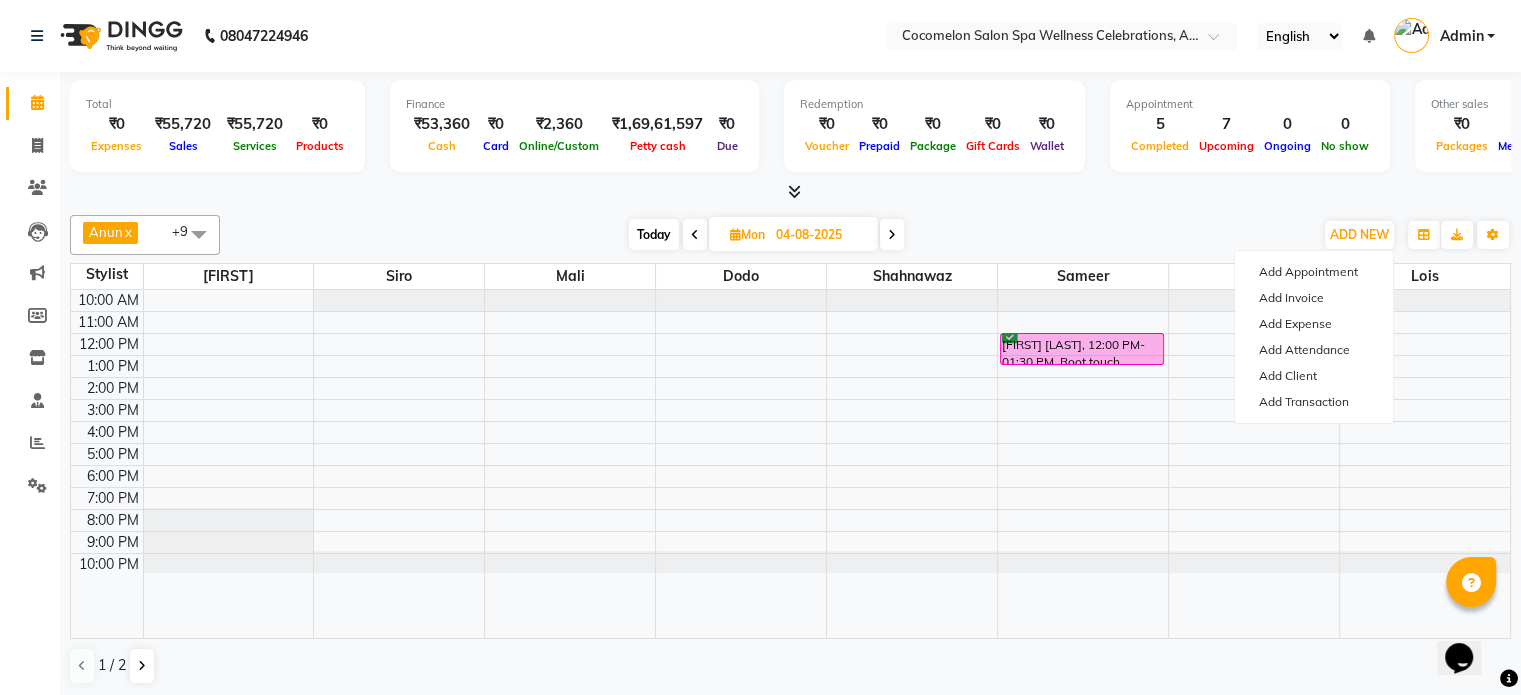 click at bounding box center (695, 234) 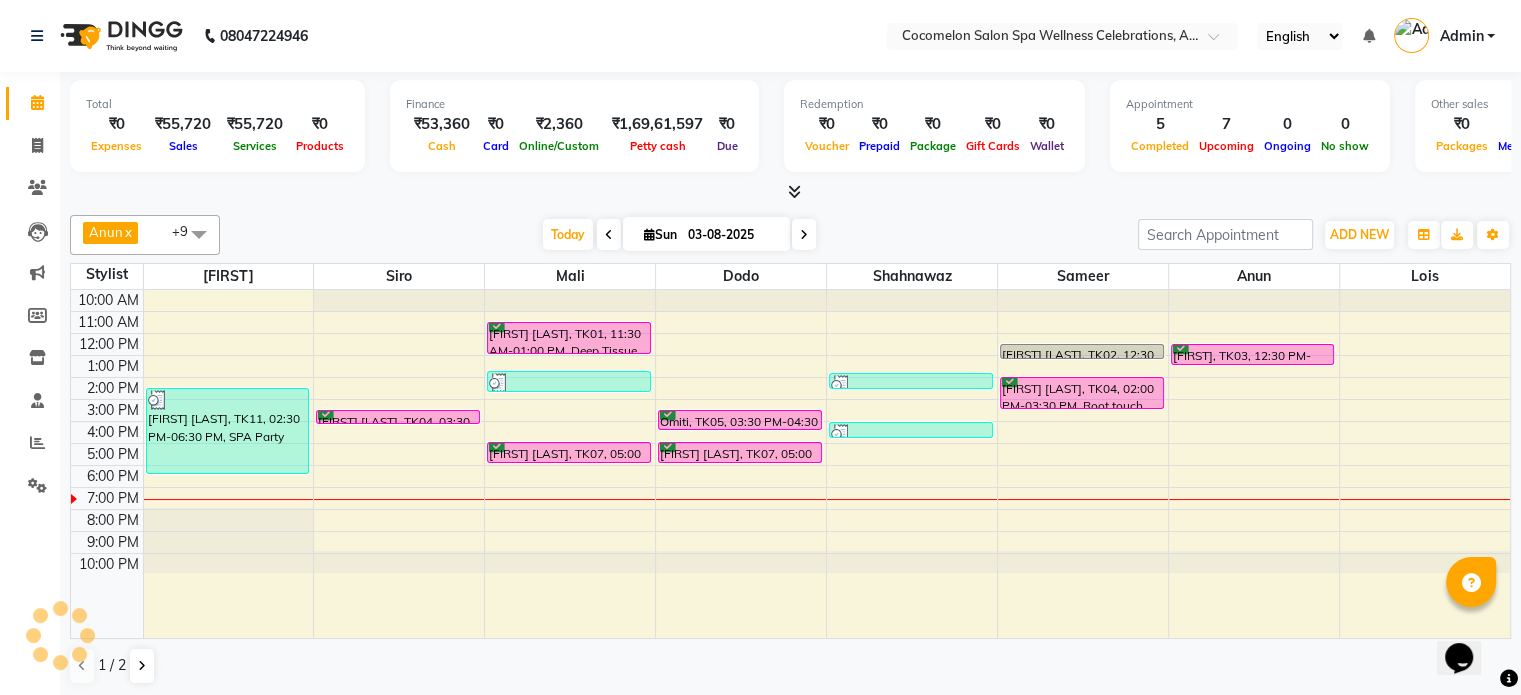 scroll, scrollTop: 0, scrollLeft: 0, axis: both 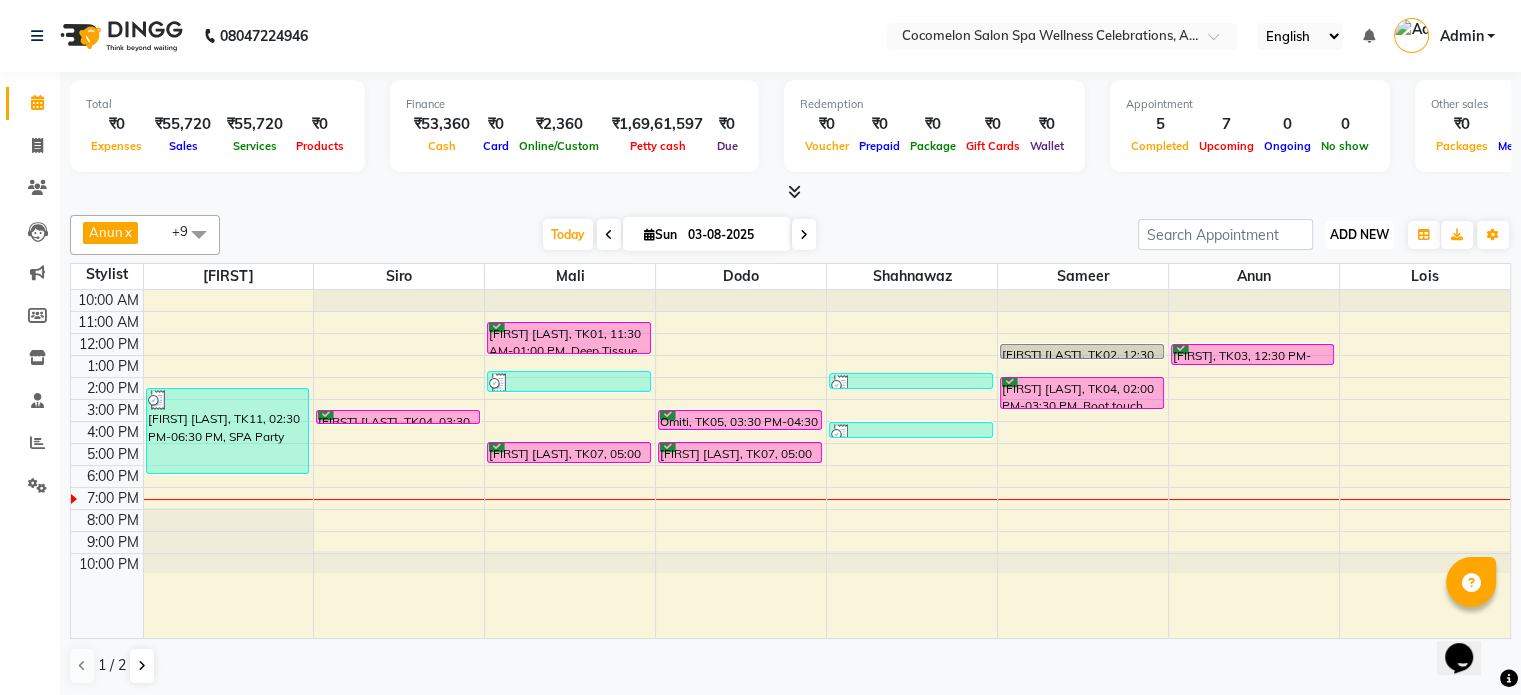 click on "ADD NEW" at bounding box center [1359, 234] 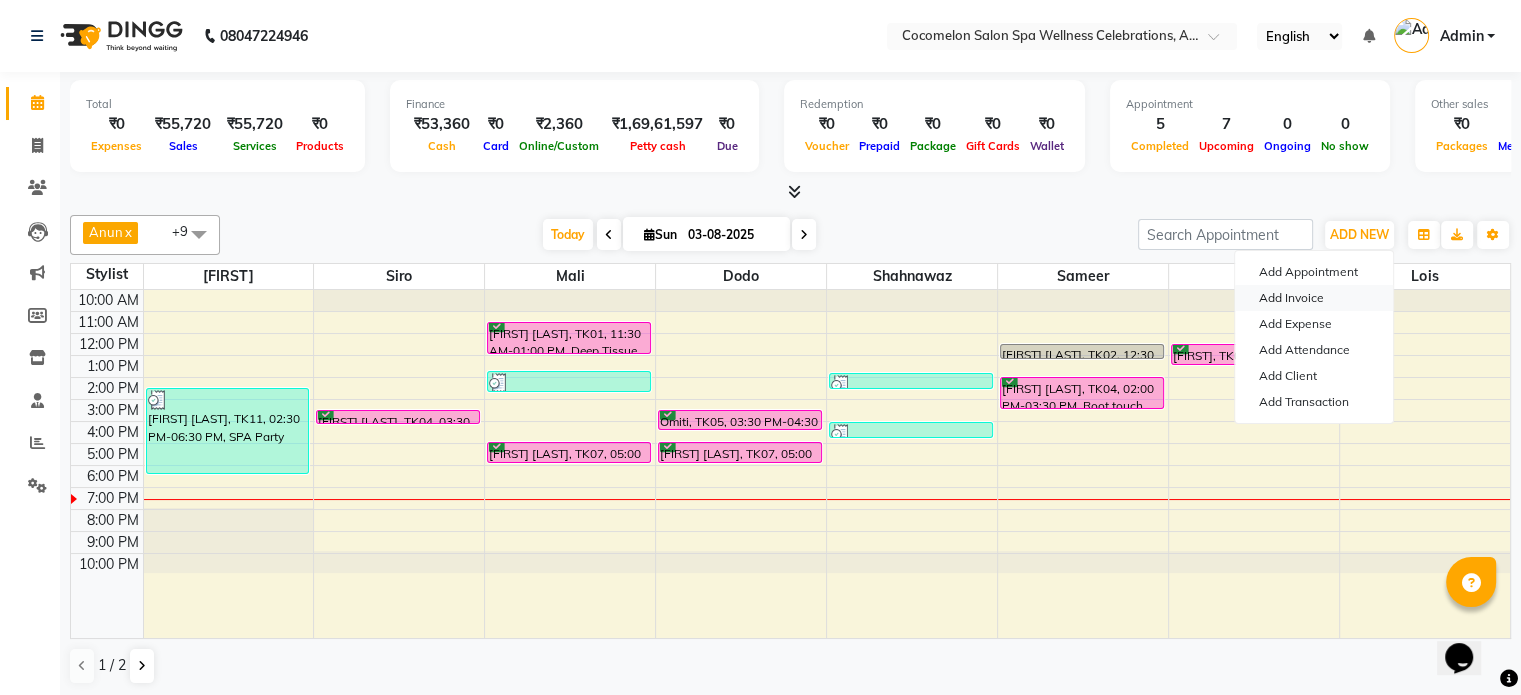 click on "Add Invoice" at bounding box center [1314, 298] 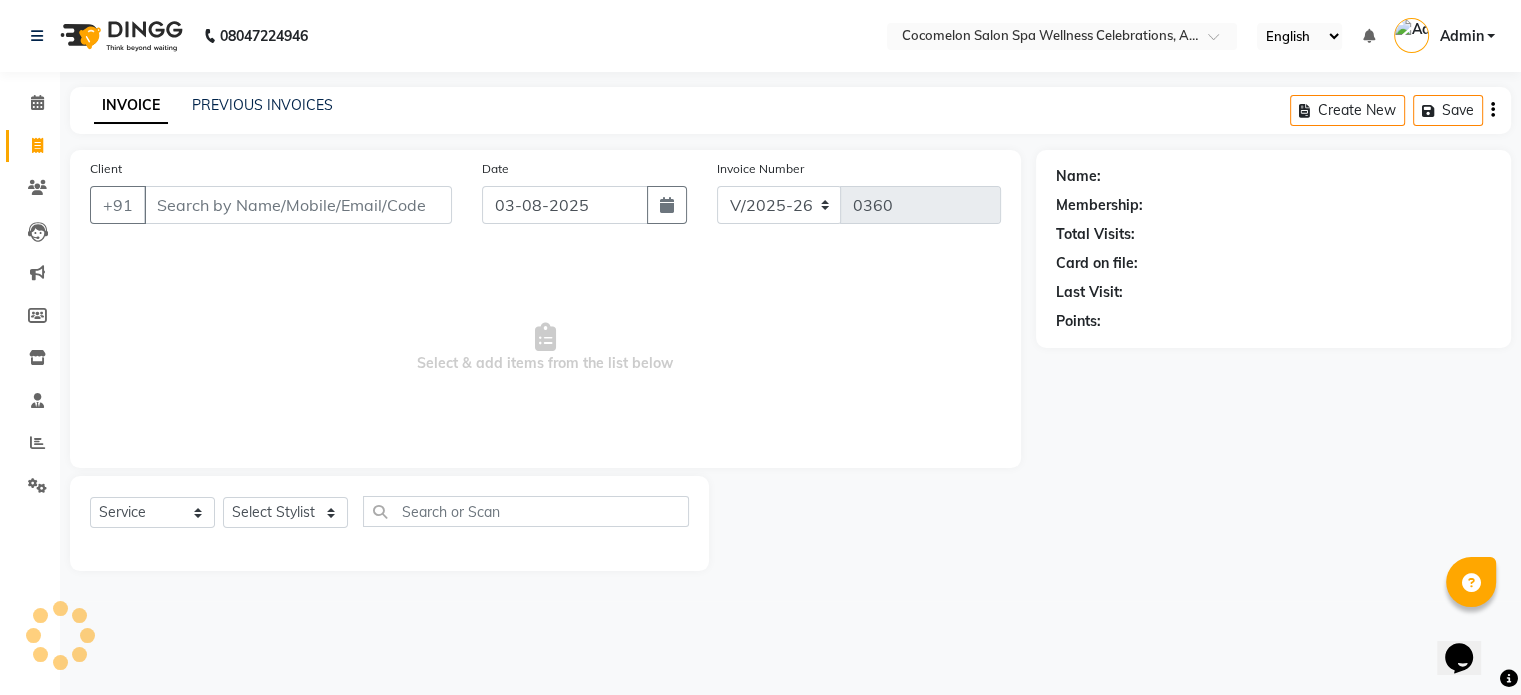 scroll, scrollTop: 0, scrollLeft: 0, axis: both 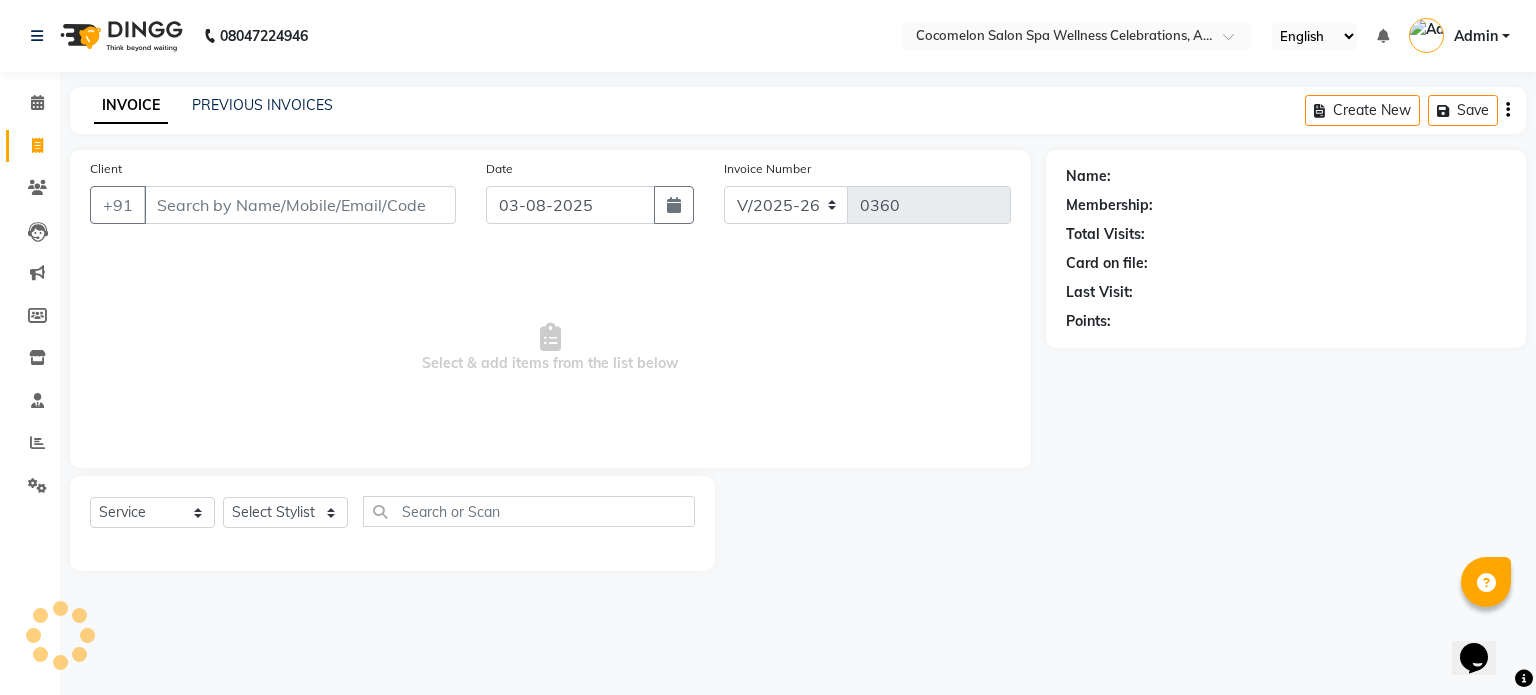 select on "package" 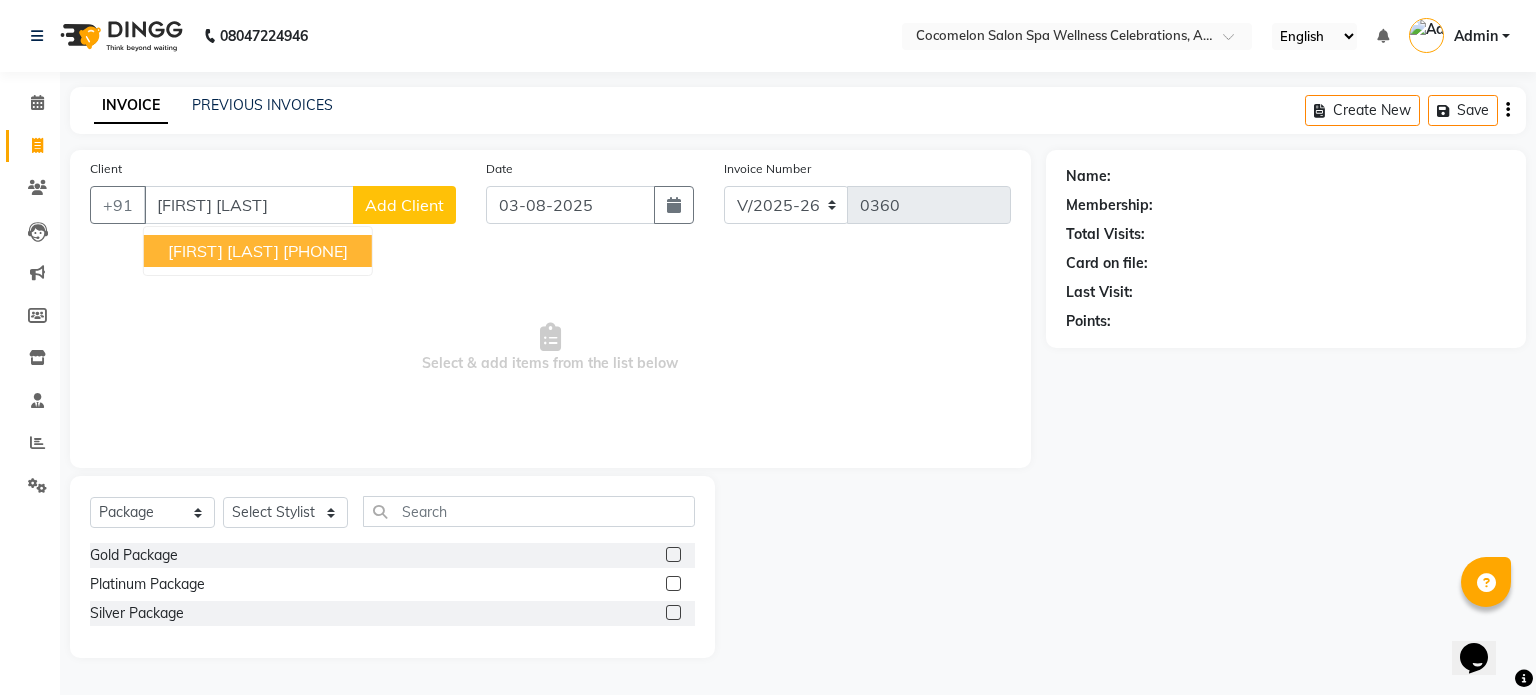 click on "[FIRST] [LAST]" at bounding box center [223, 251] 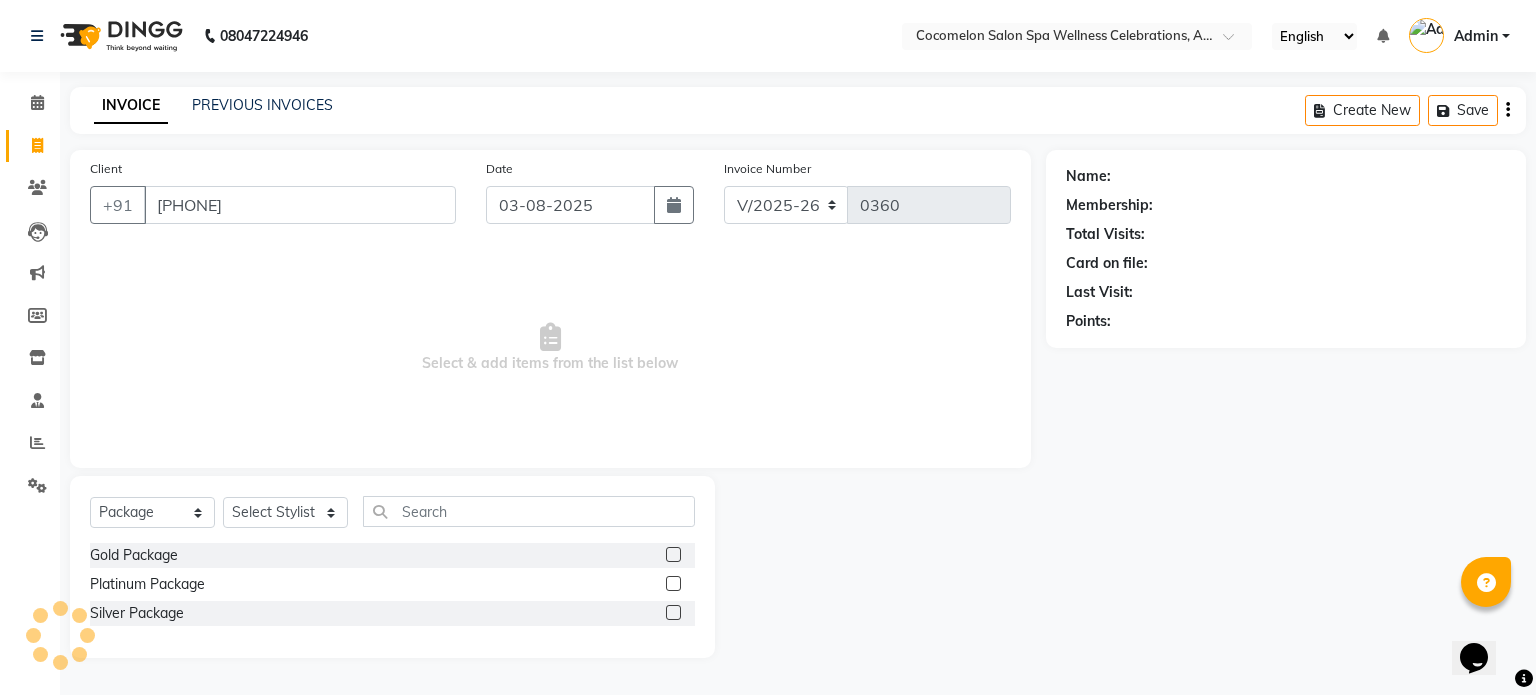 type on "[PHONE]" 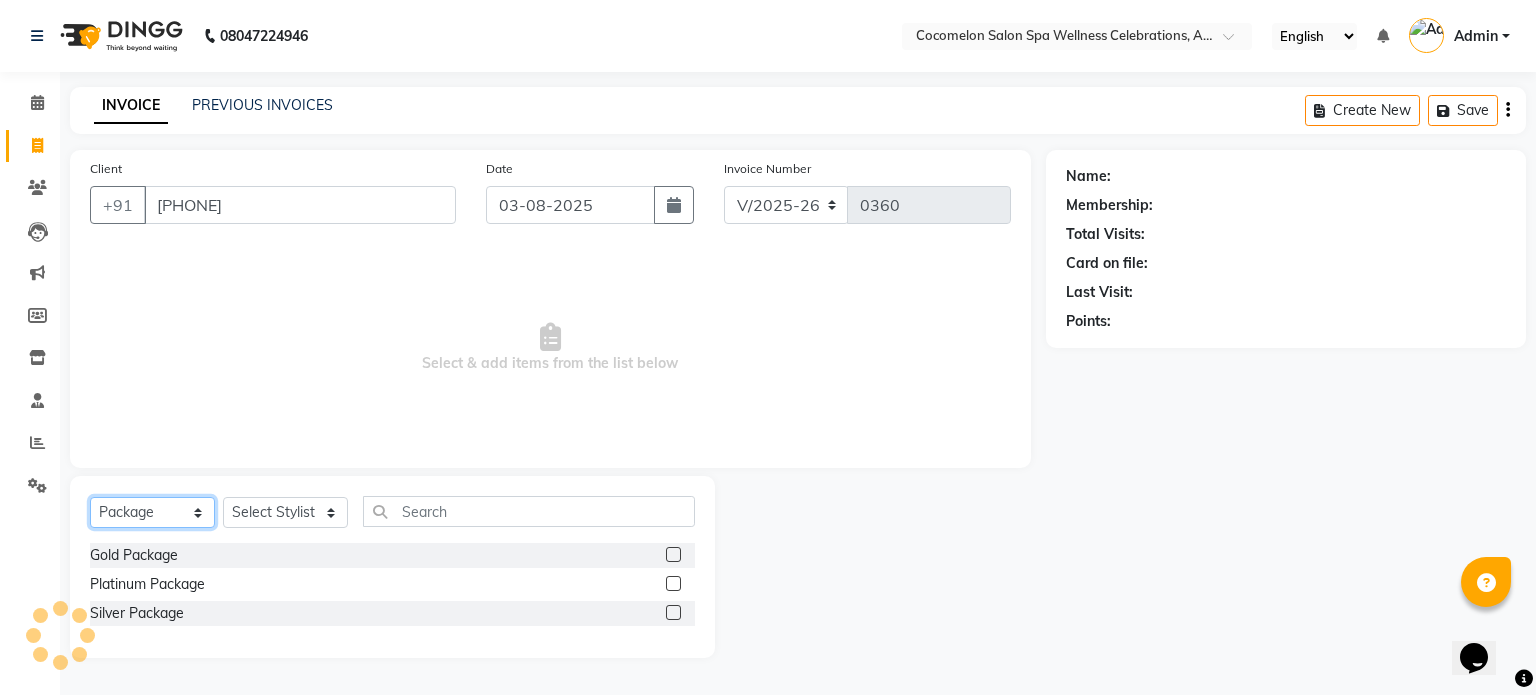 click on "Select  Service  Product  Membership  Package Voucher Prepaid Gift Card" 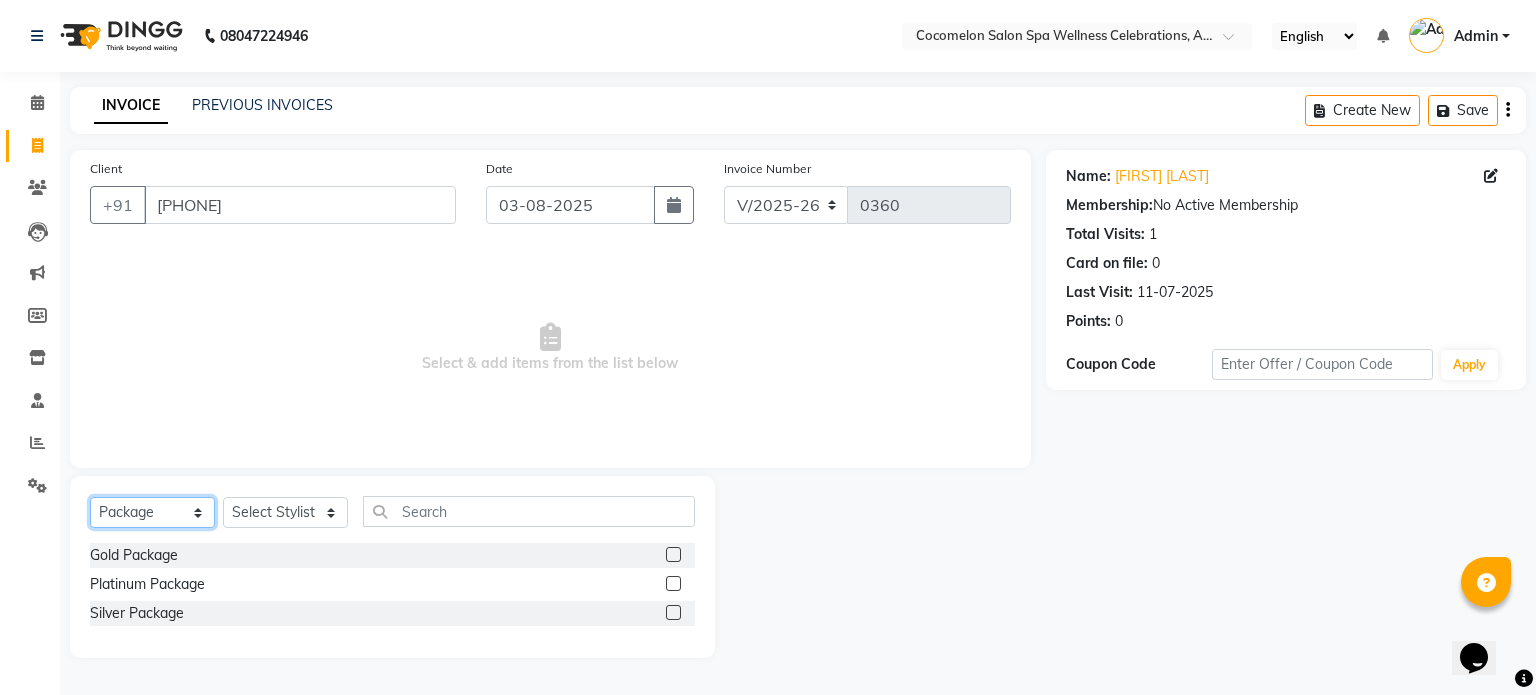 select on "service" 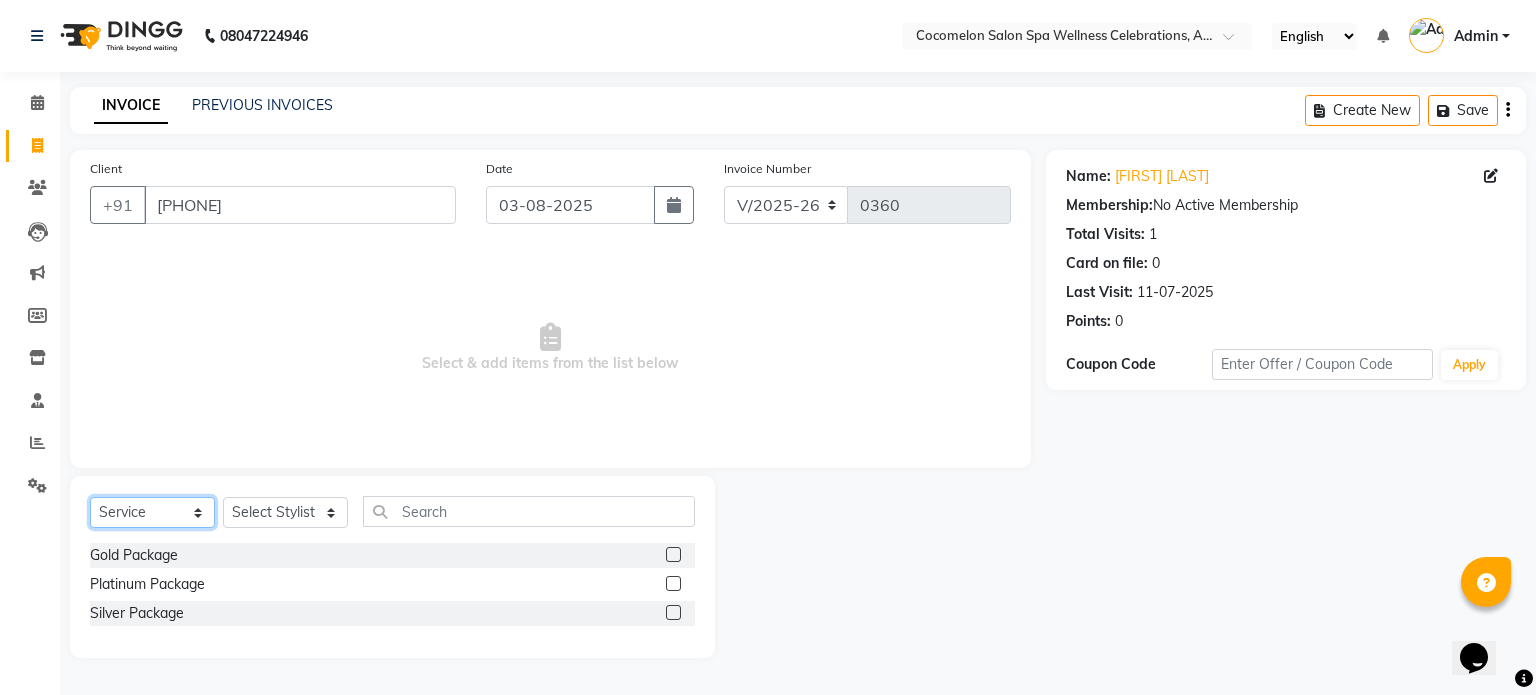 click on "Select  Service  Product  Membership  Package Voucher Prepaid Gift Card" 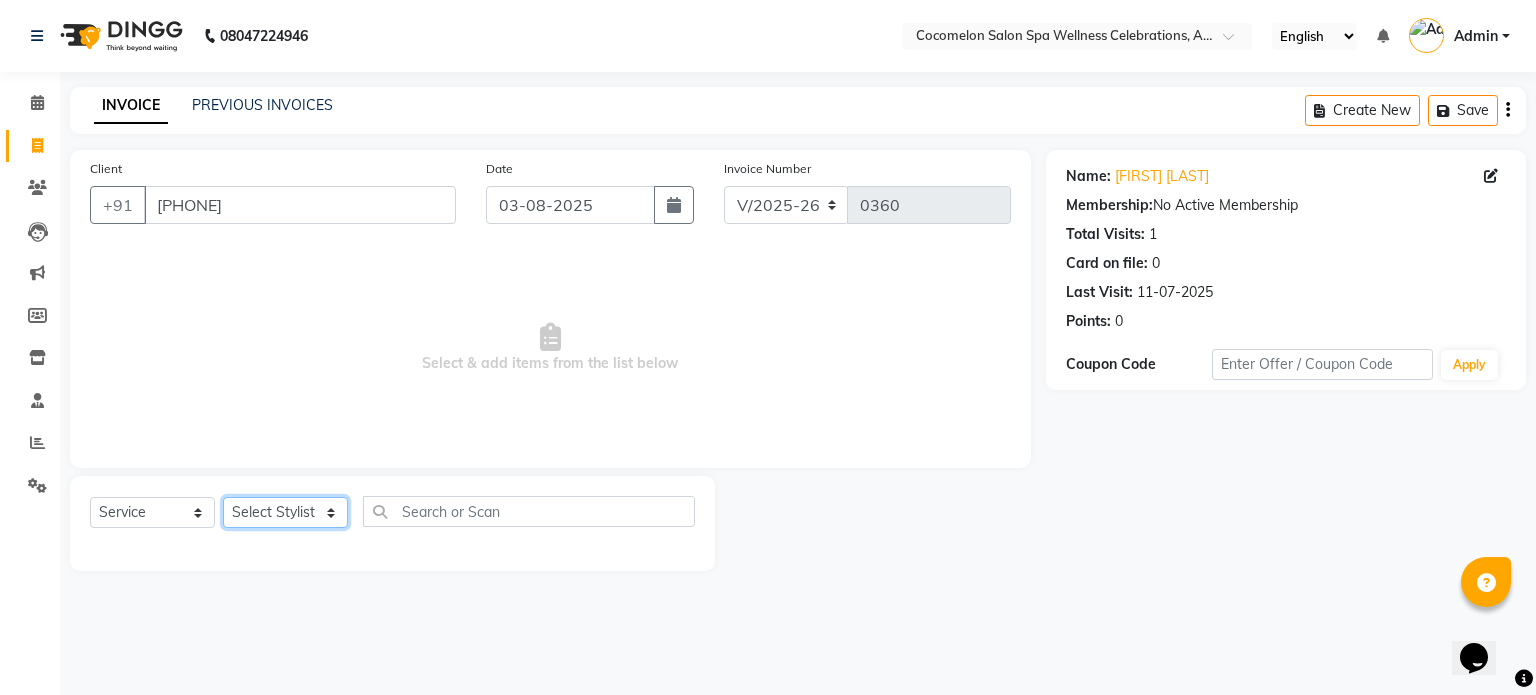 click on "Select Stylist Anun [FIRST] [FIRST] [FIRST] [FIRST] [FIRST] [FIRST] [FIRST] [FIRST] [FIRST]" 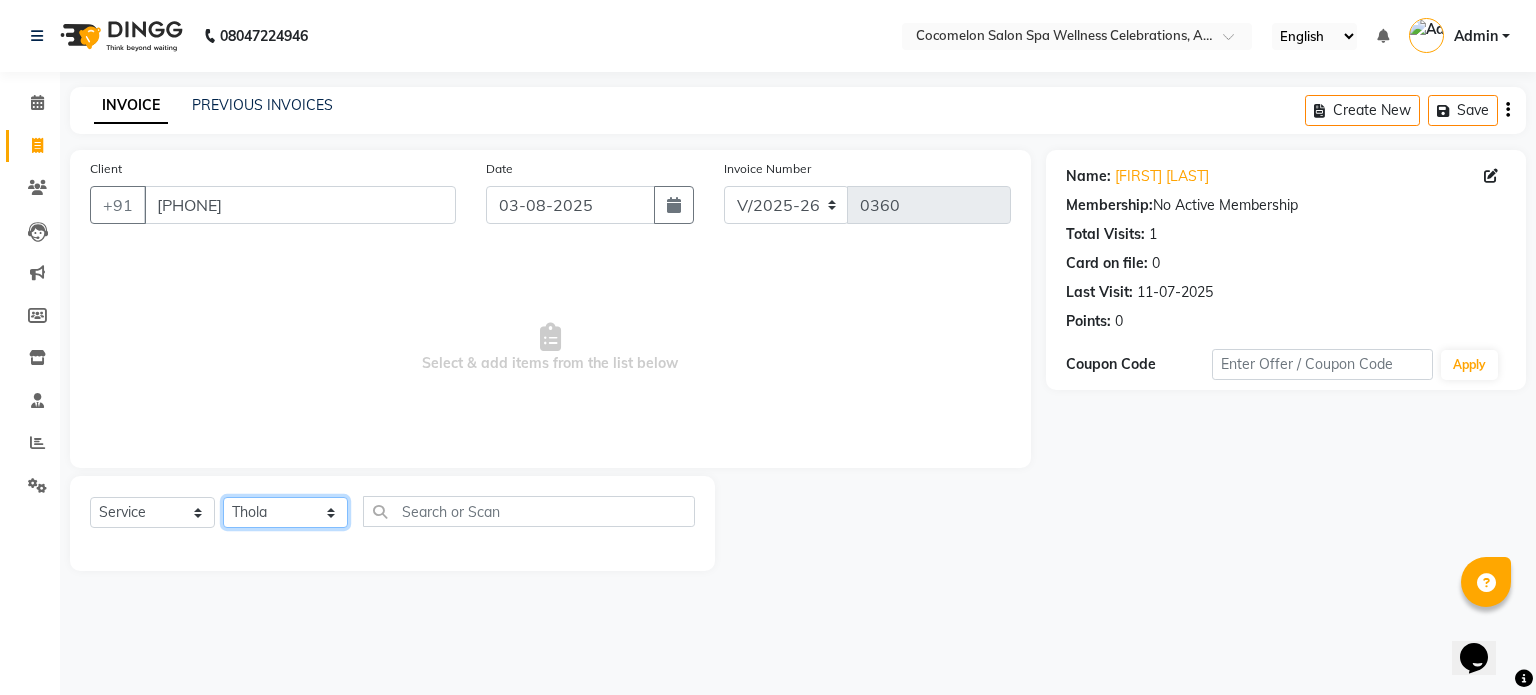 click on "Select Stylist Anun [FIRST] [FIRST] [FIRST] [FIRST] [FIRST] [FIRST] [FIRST] [FIRST] [FIRST]" 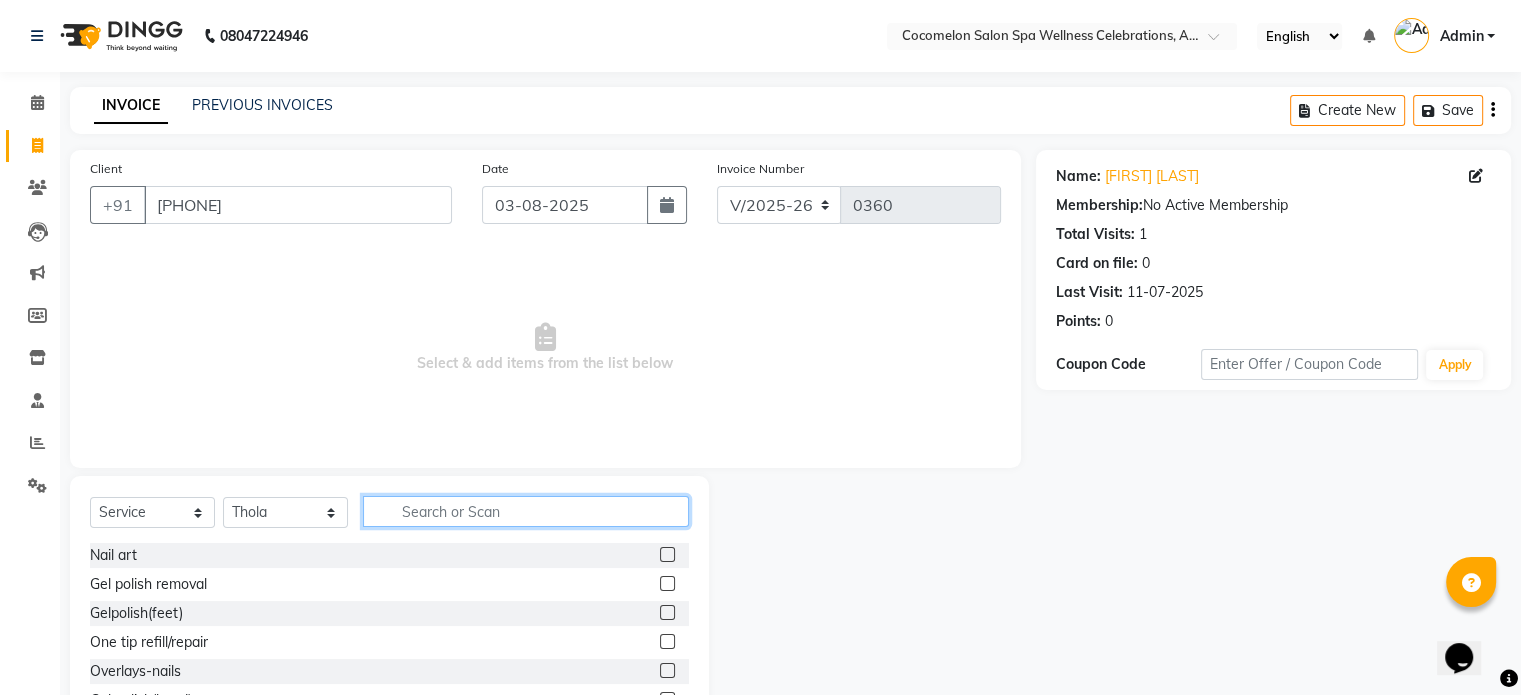 click 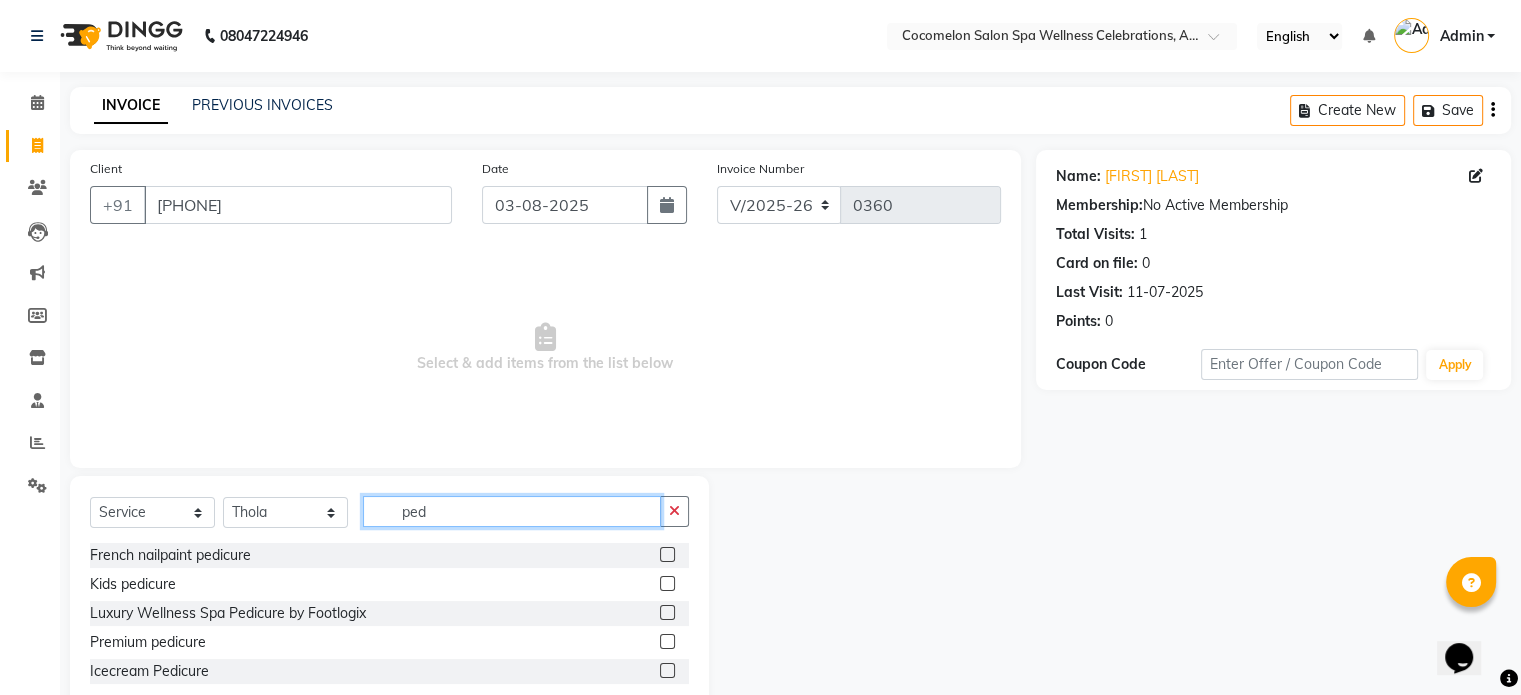 type on "ped" 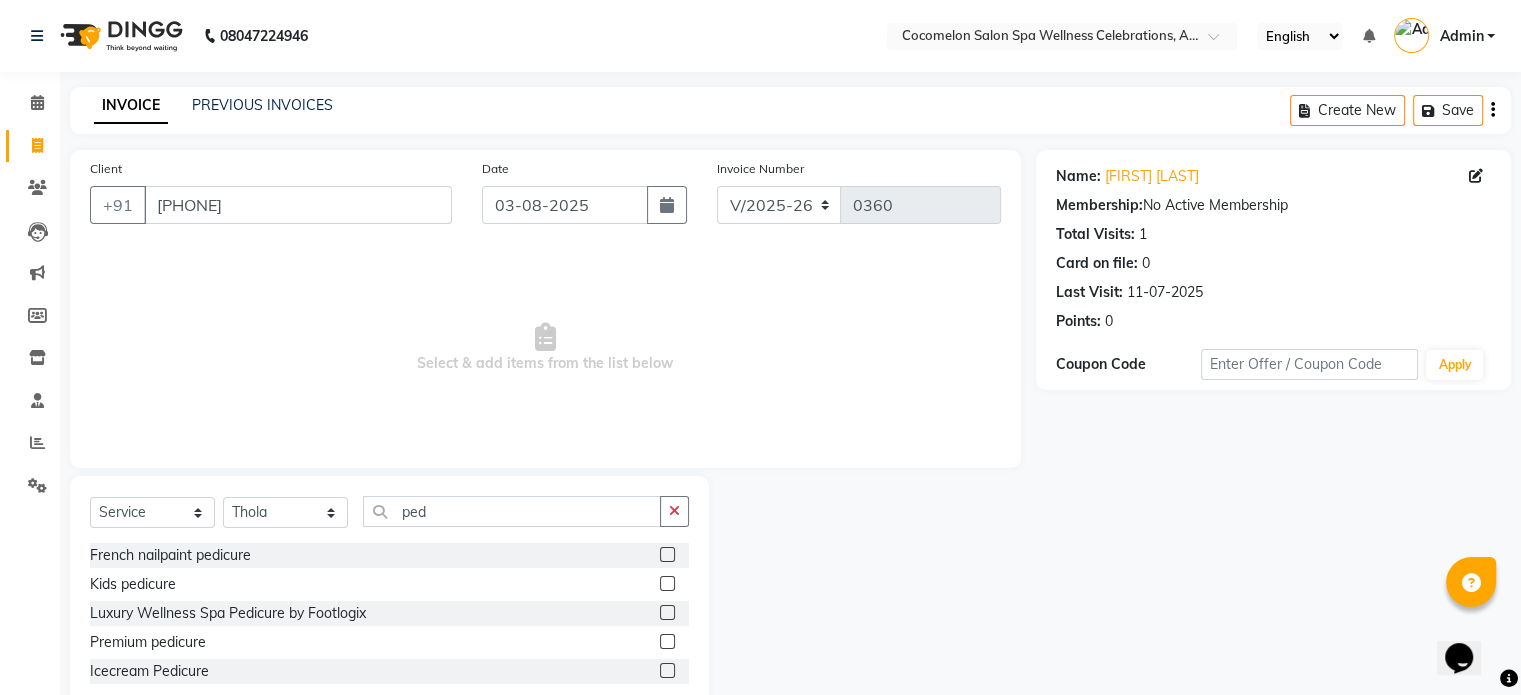 click 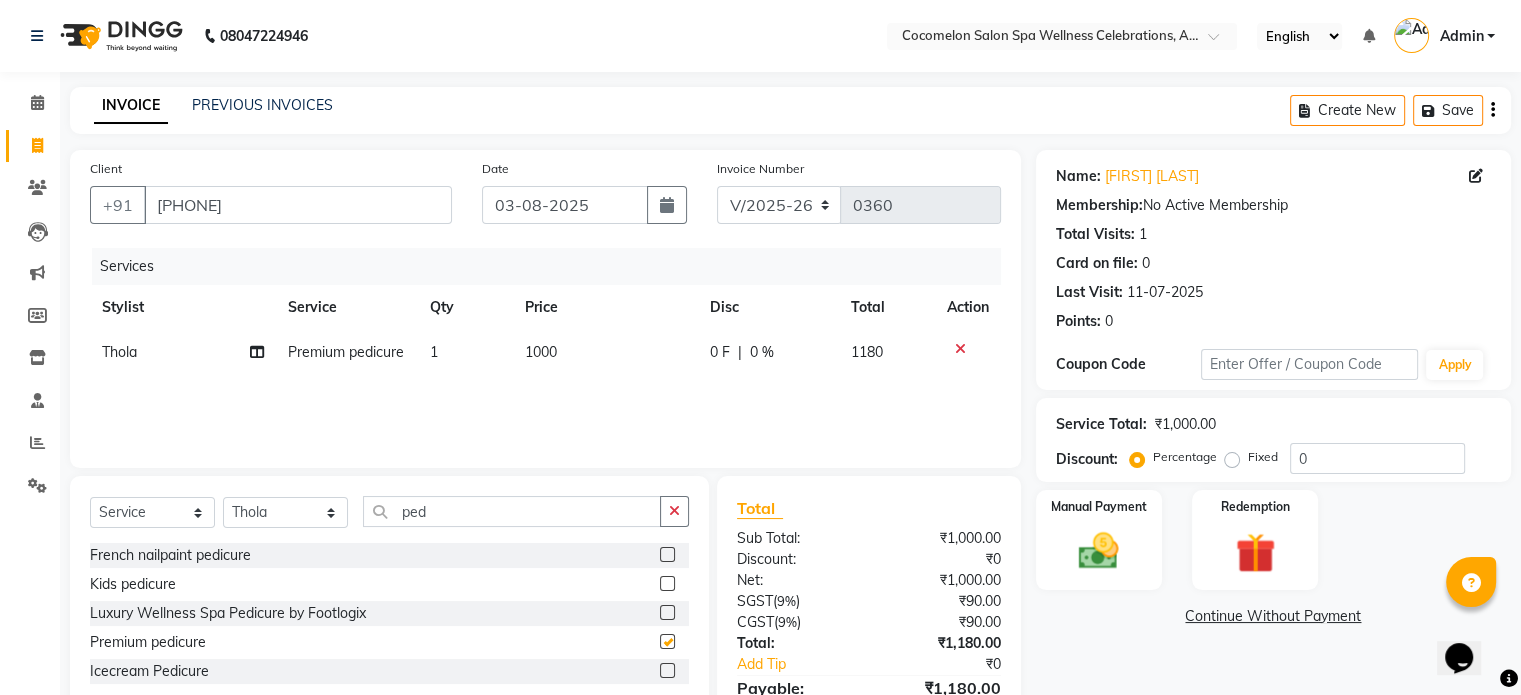 checkbox on "false" 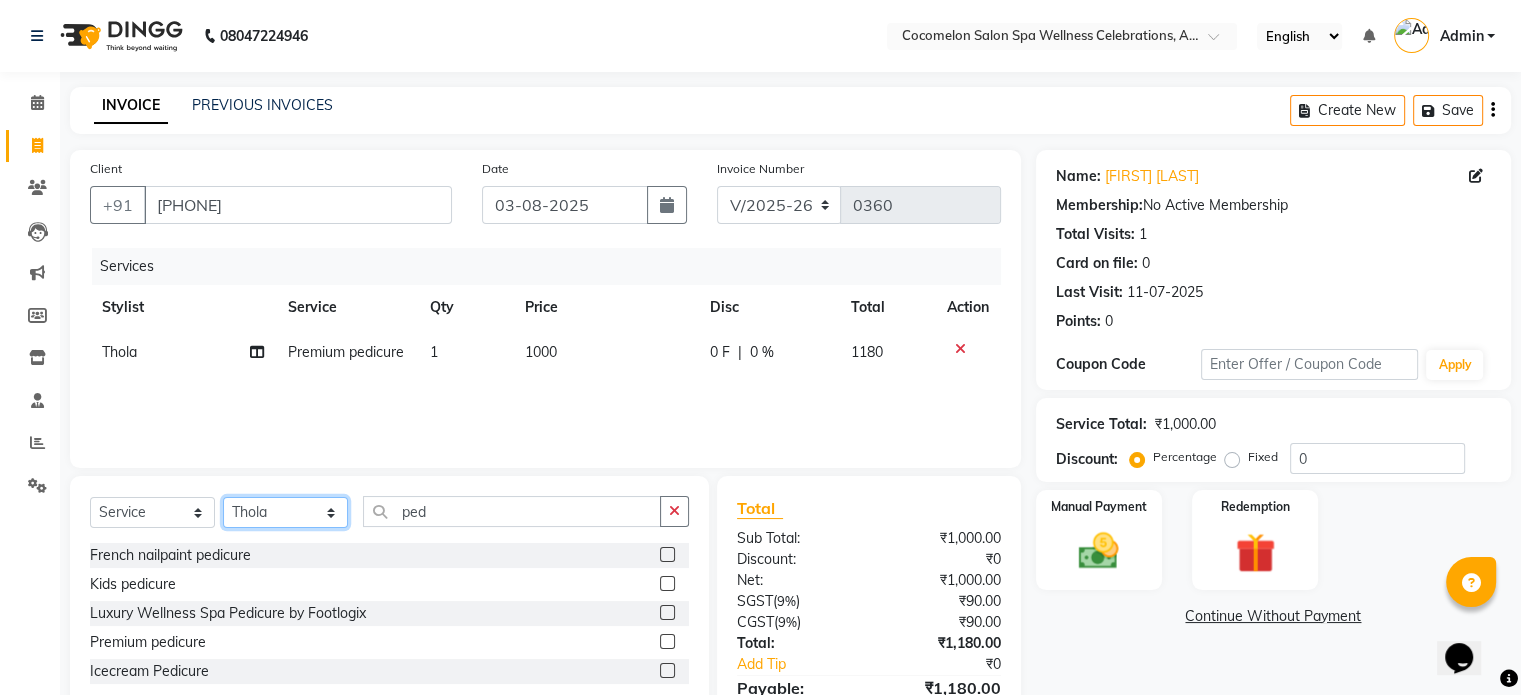 click on "Select Stylist Anun [FIRST] [FIRST] [FIRST] [FIRST] [FIRST] [FIRST] [FIRST] [FIRST] [FIRST]" 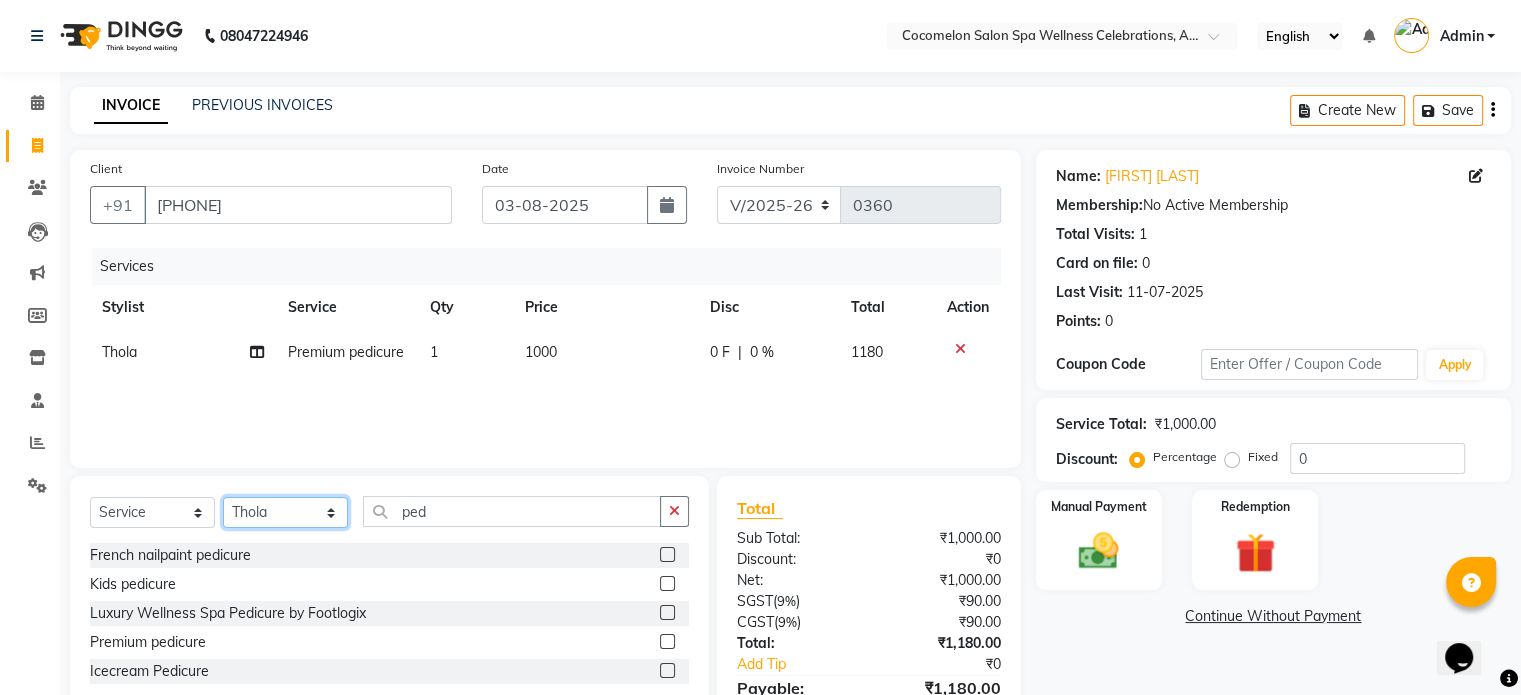 select on "84344" 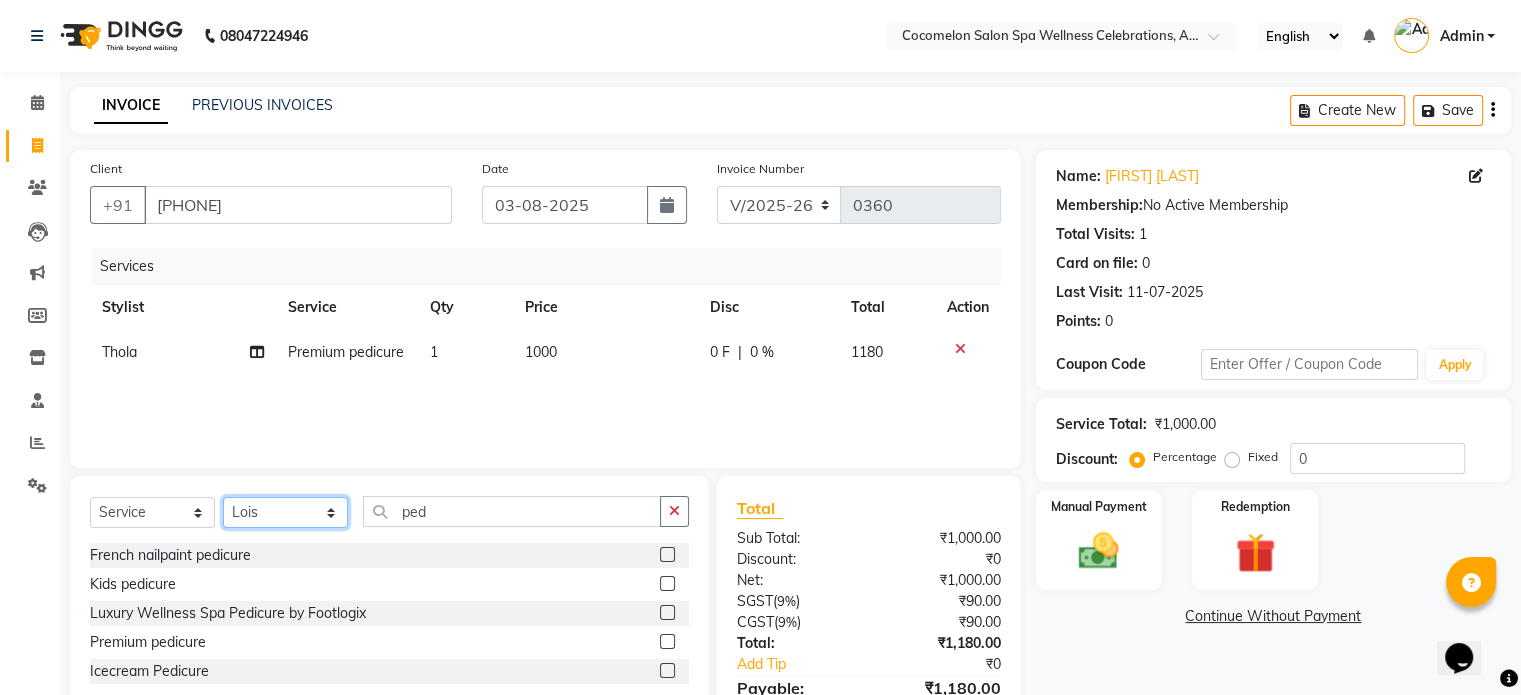 click on "Select Stylist Anun [FIRST] [FIRST] [FIRST] [FIRST] [FIRST] [FIRST] [FIRST] [FIRST] [FIRST]" 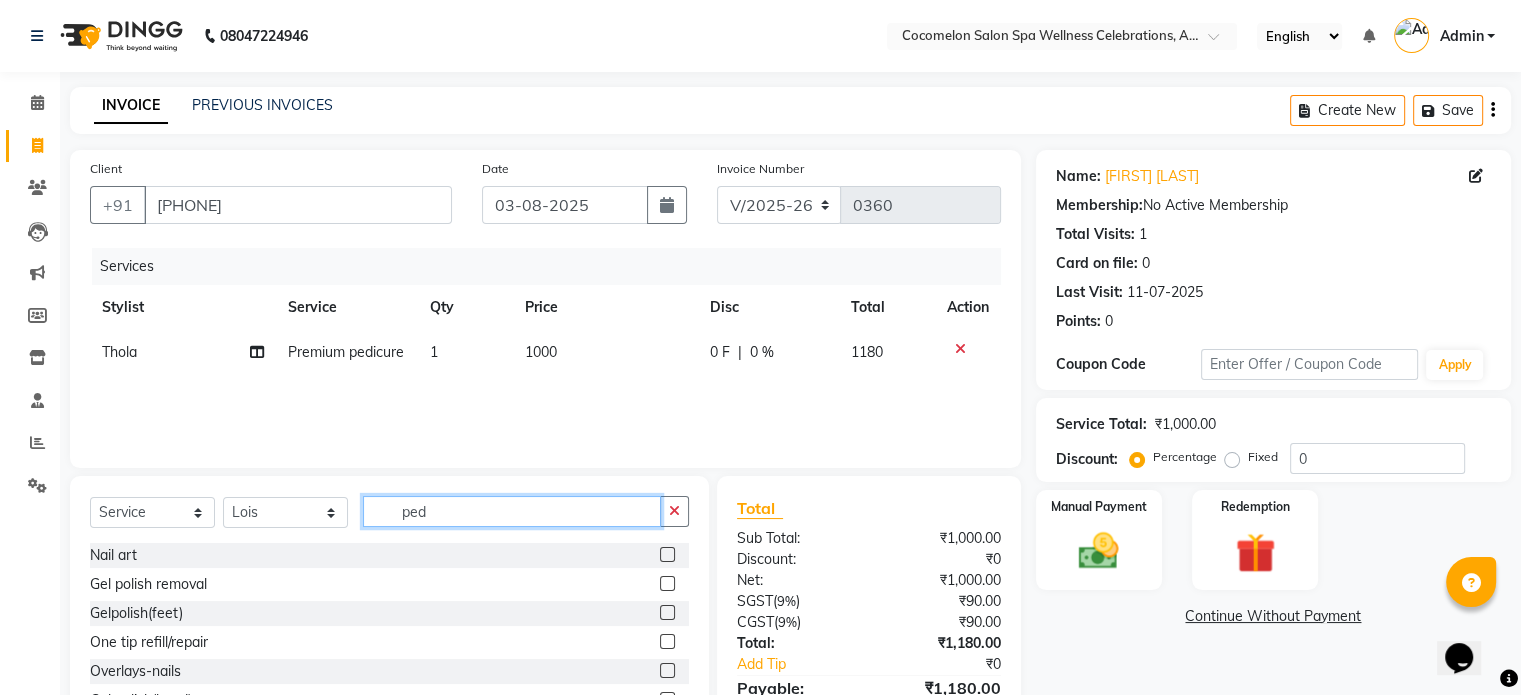 click on "ped" 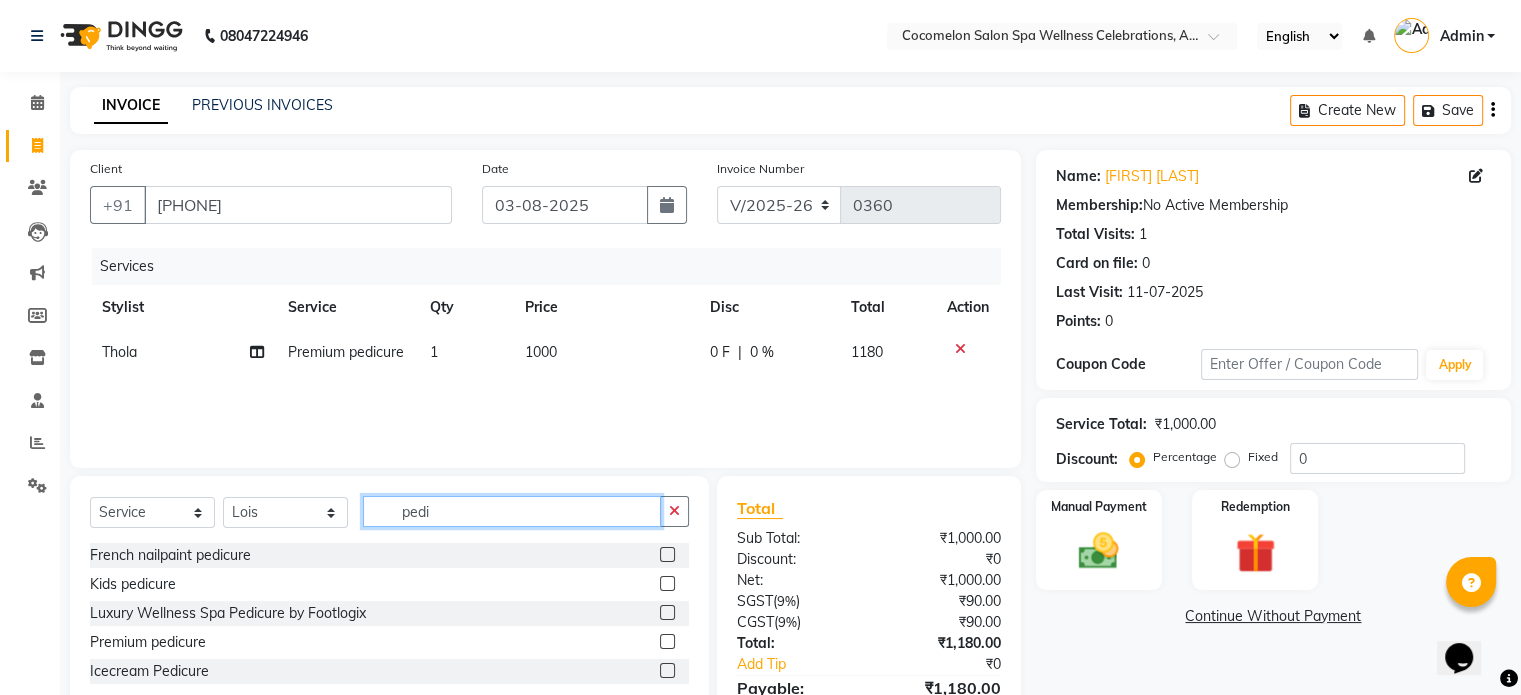 type on "pedi" 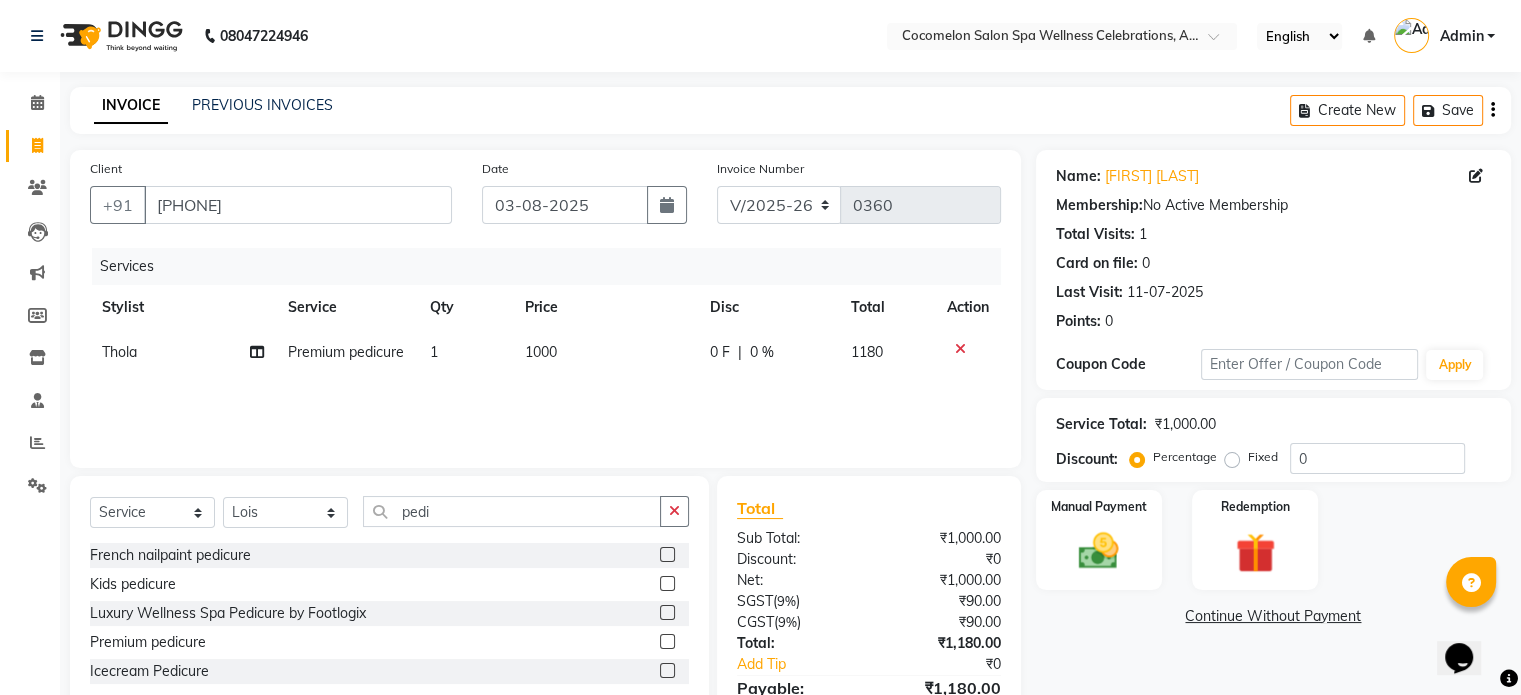drag, startPoint x: 665, startPoint y: 646, endPoint x: 658, endPoint y: 636, distance: 12.206555 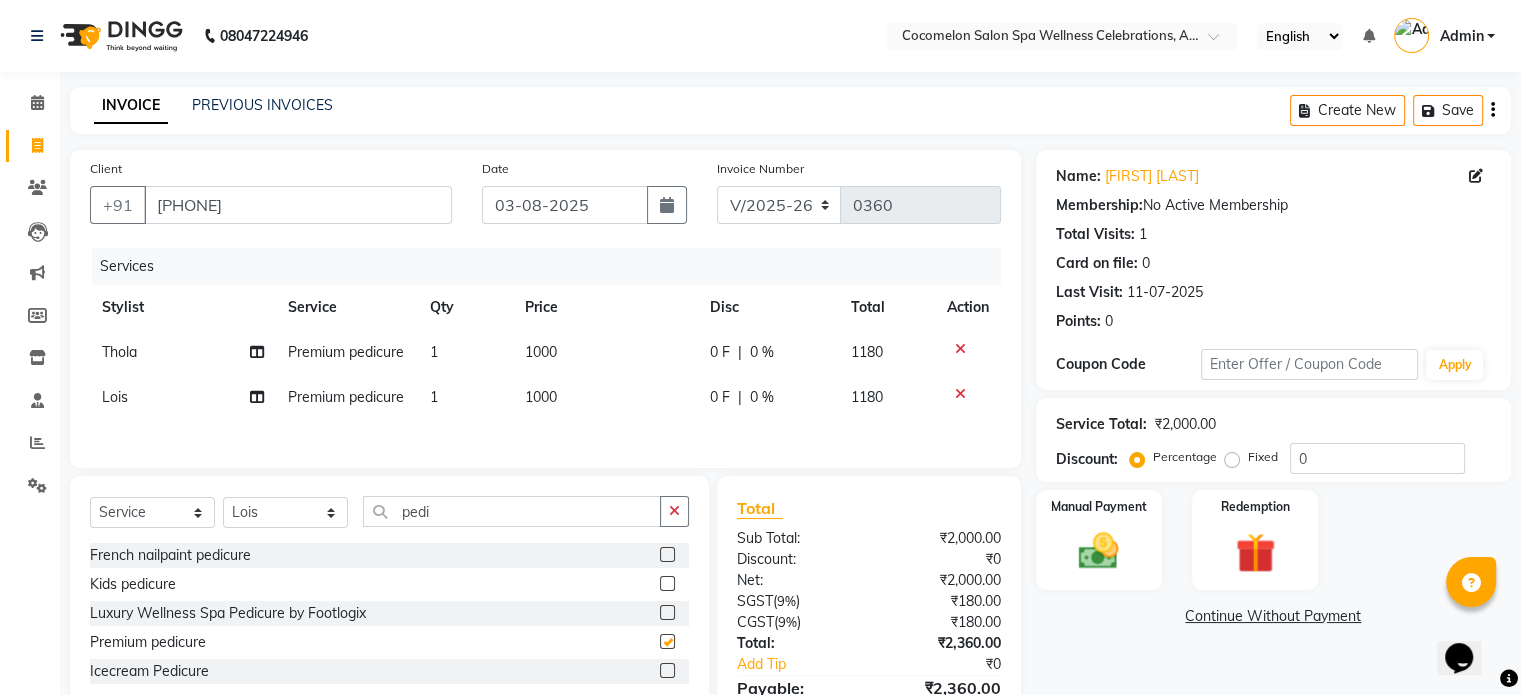 checkbox on "false" 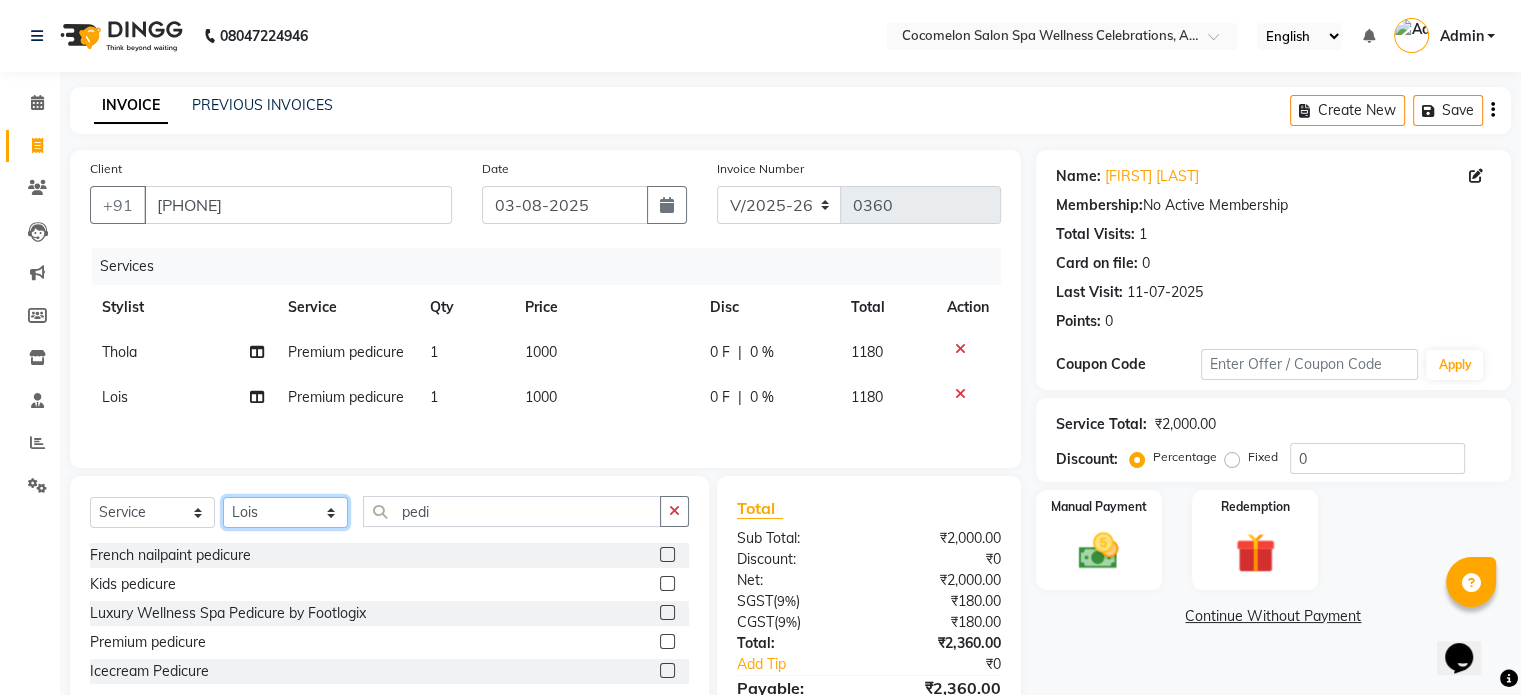click on "Select Stylist Anun [FIRST] [FIRST] [FIRST] [FIRST] [FIRST] [FIRST] [FIRST] [FIRST] [FIRST]" 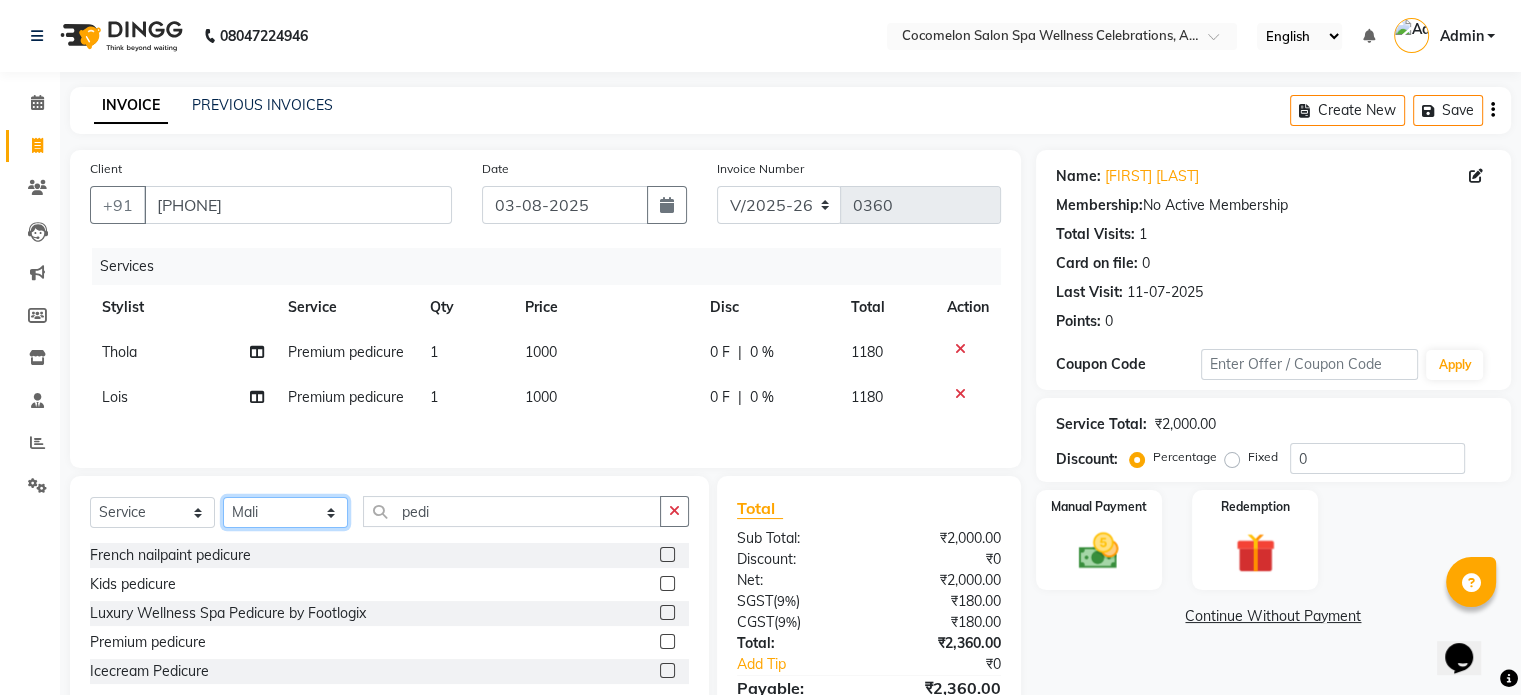 click on "Select Stylist Anun [FIRST] [FIRST] [FIRST] [FIRST] [FIRST] [FIRST] [FIRST] [FIRST] [FIRST]" 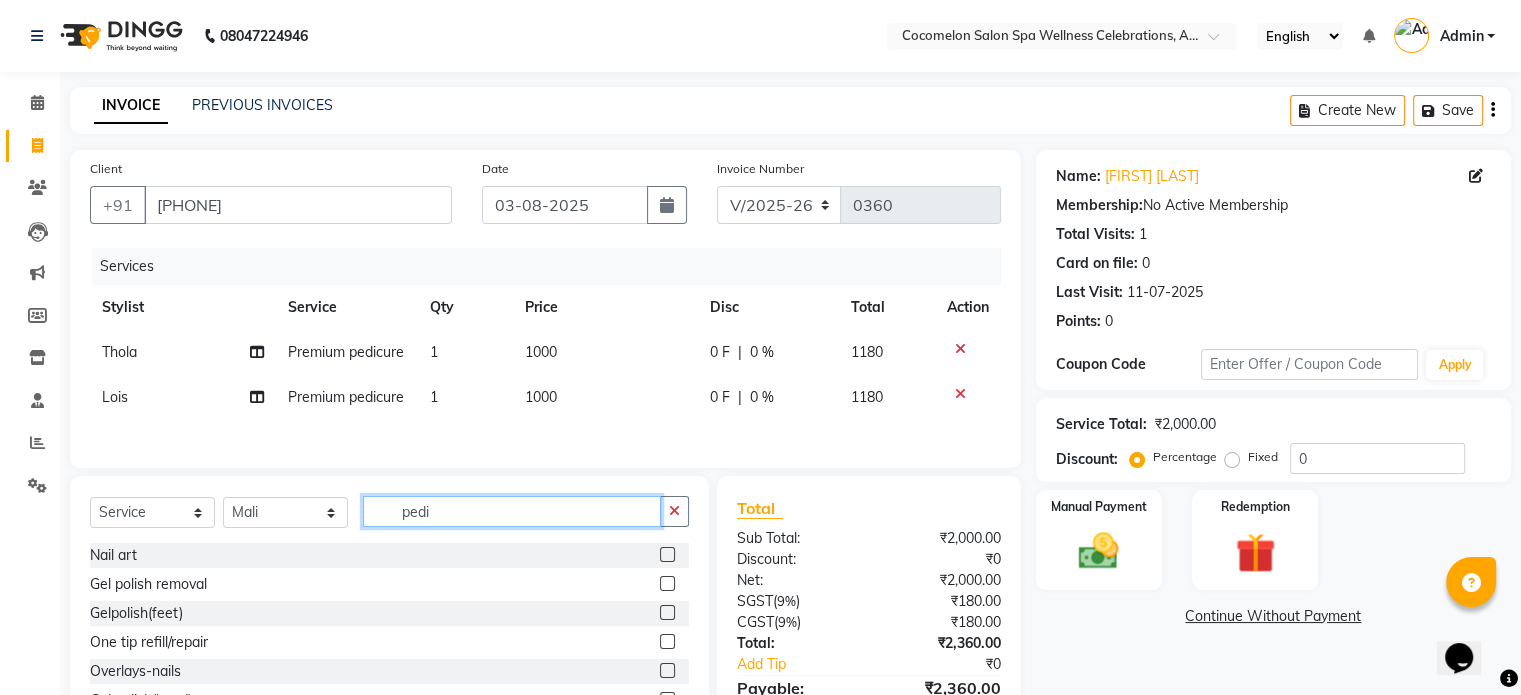drag, startPoint x: 439, startPoint y: 511, endPoint x: 358, endPoint y: 515, distance: 81.09871 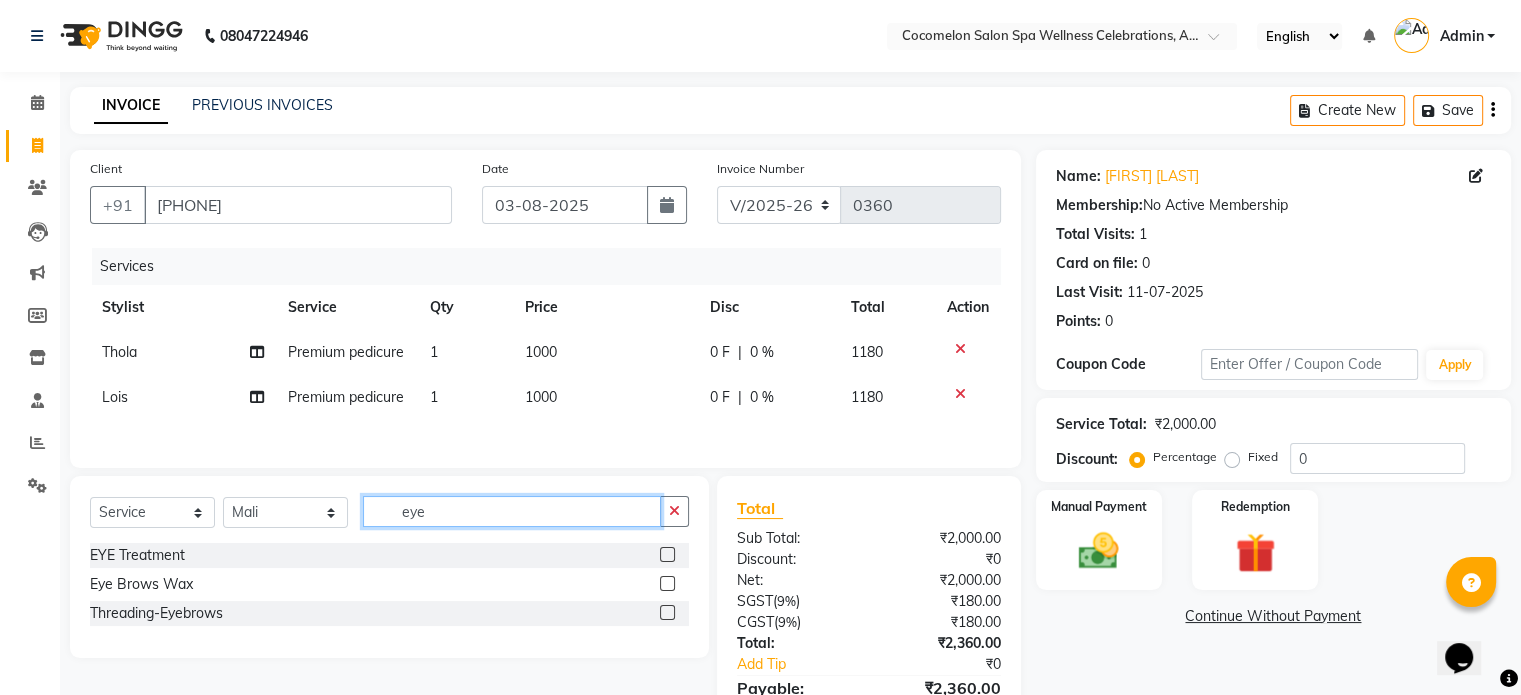 type on "eye" 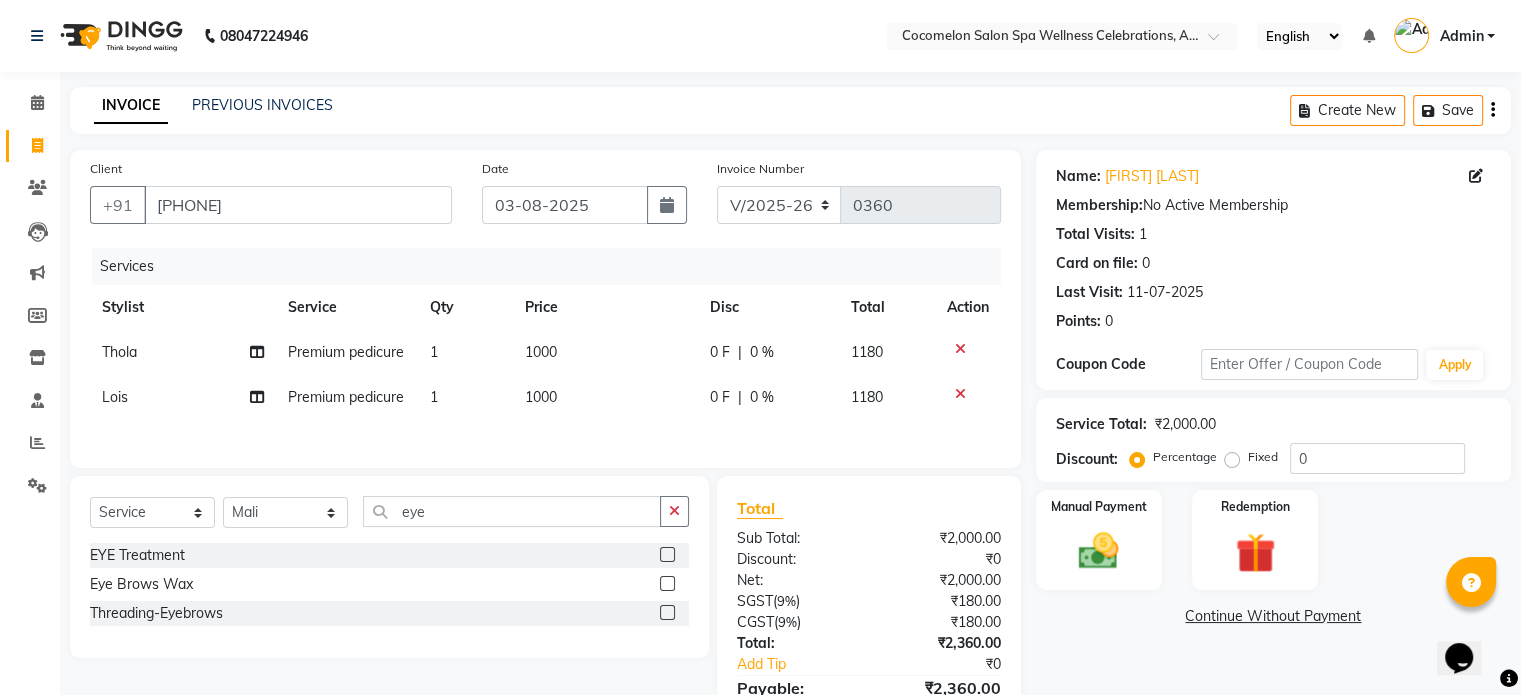 click 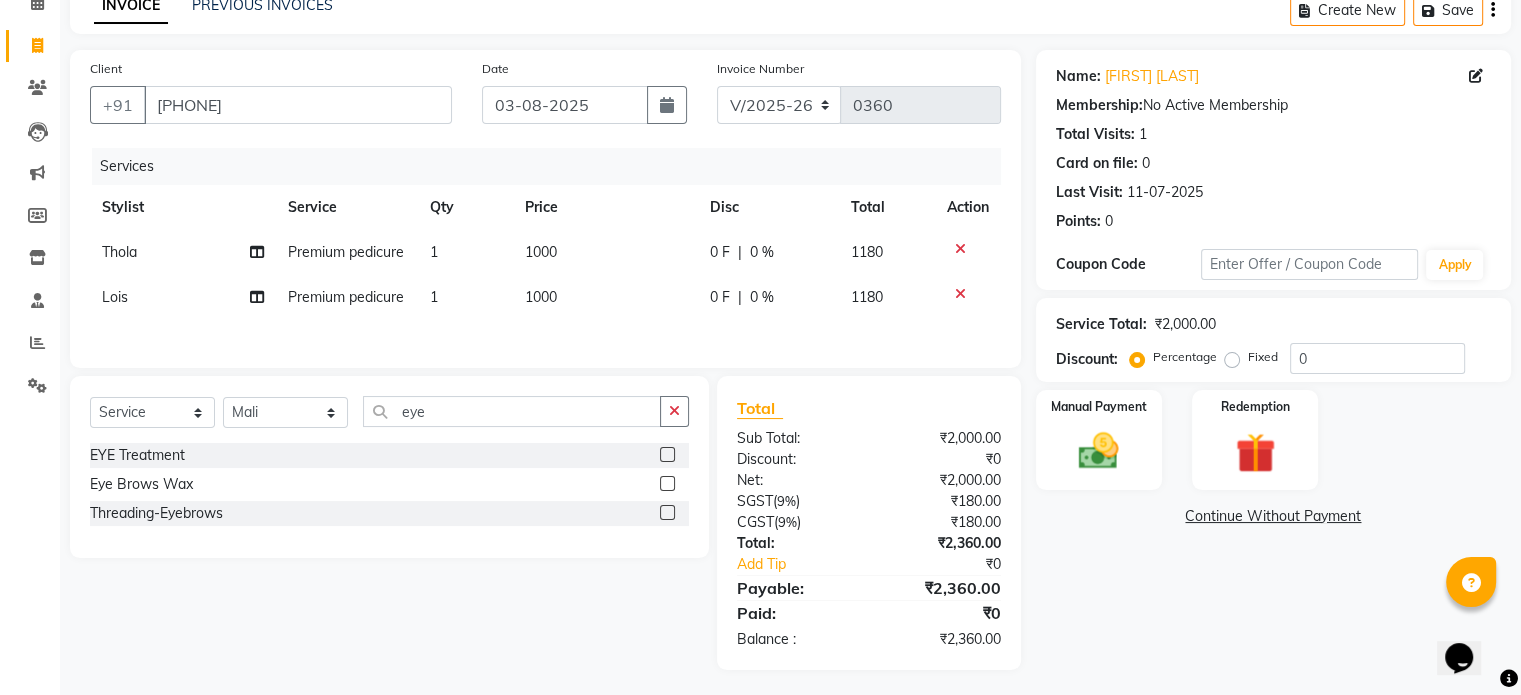 drag, startPoint x: 667, startPoint y: 515, endPoint x: 664, endPoint y: 465, distance: 50.08992 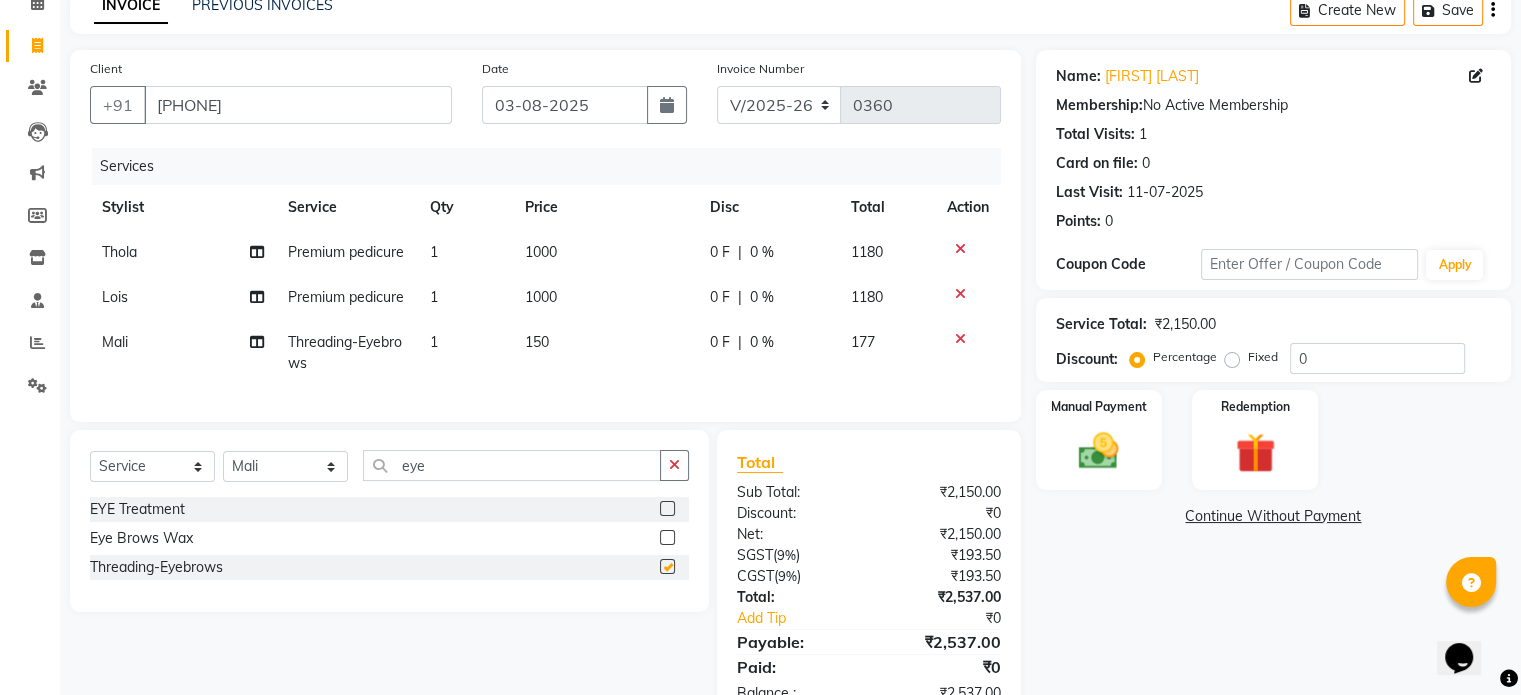 checkbox on "false" 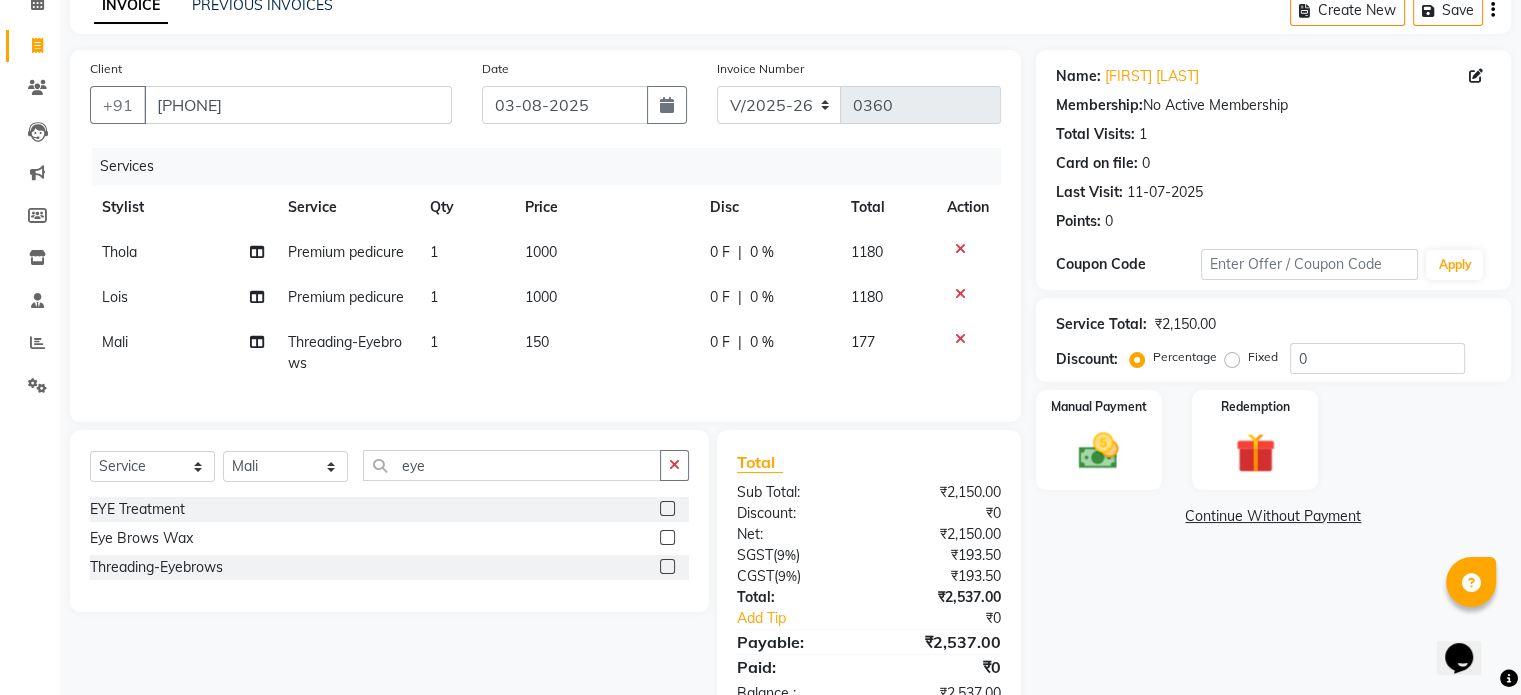 click on "1" 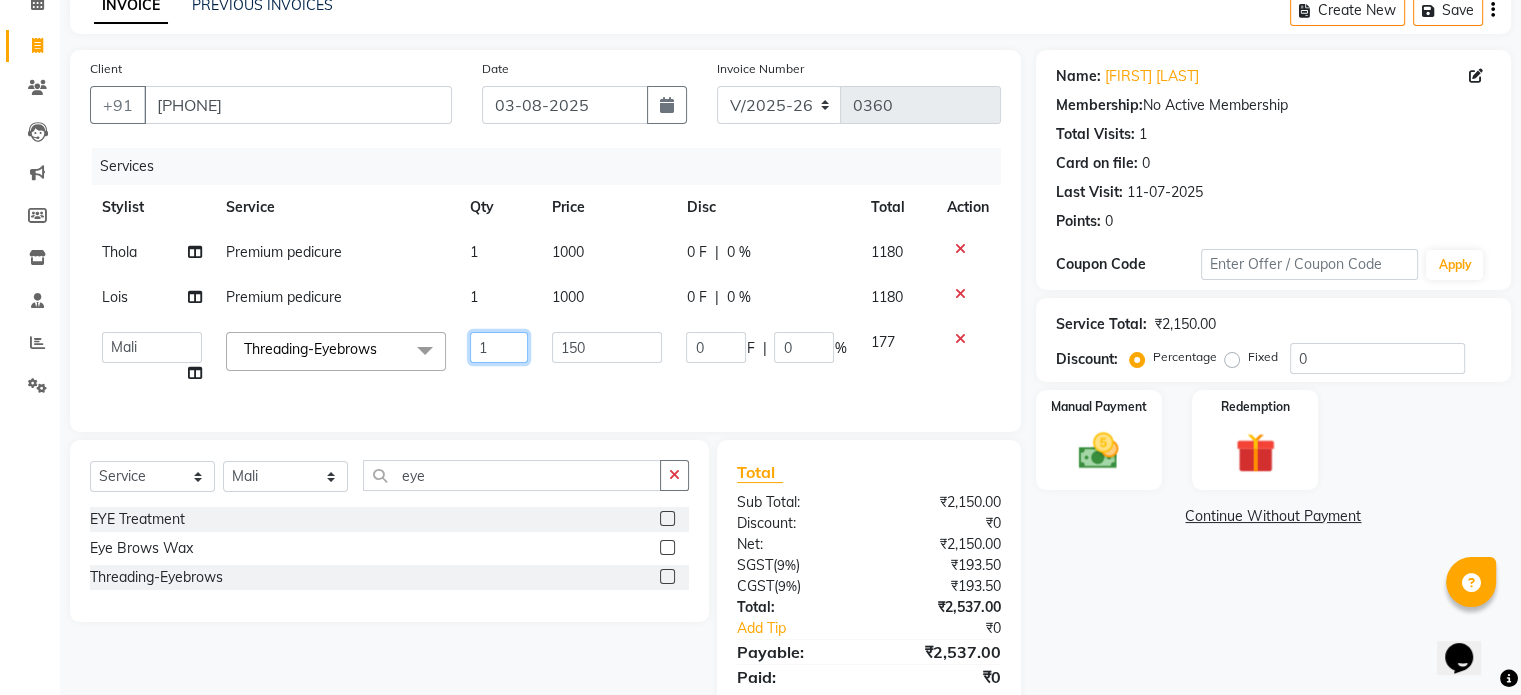 drag, startPoint x: 494, startPoint y: 341, endPoint x: 460, endPoint y: 347, distance: 34.525352 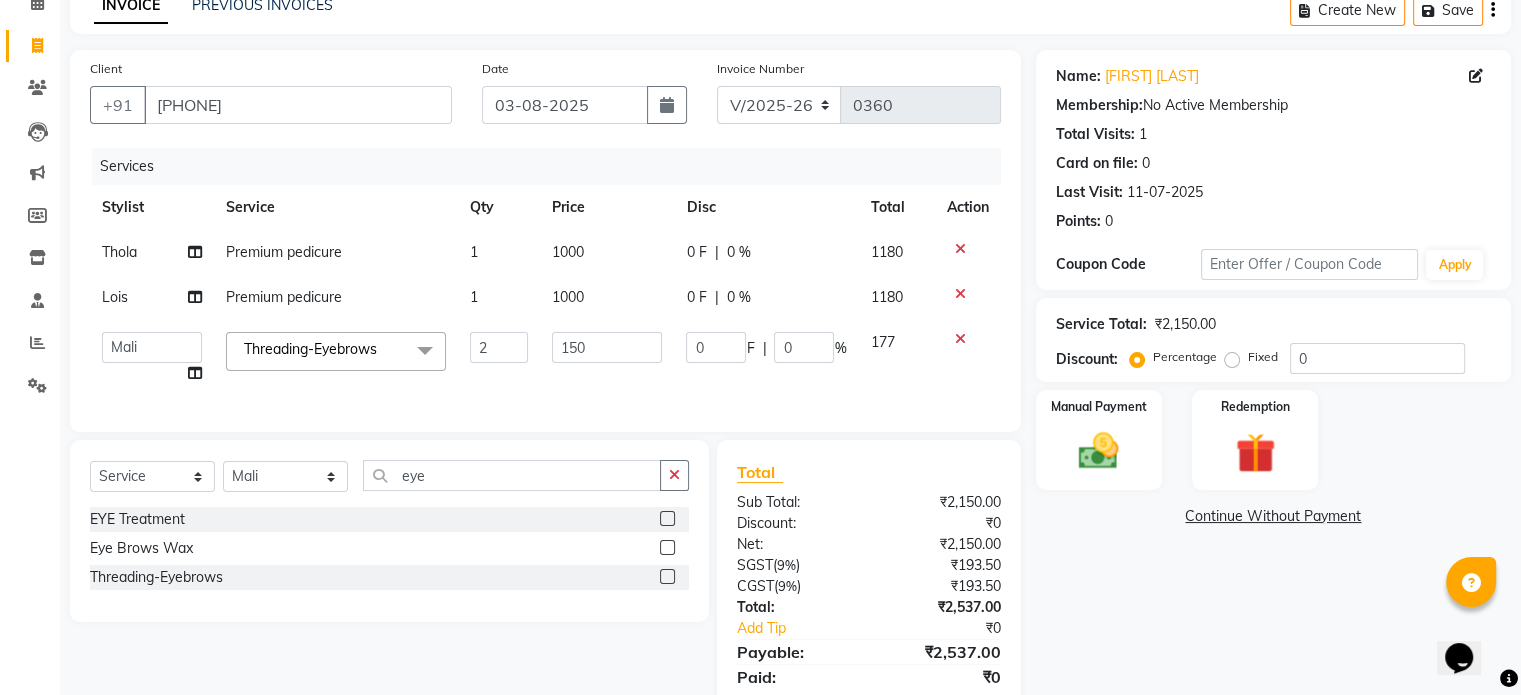 click on "Services Stylist Service Qty Price Disc Total Action [FIRST] Premium pedicure 1 1000 0 F | 0 % 1180 [FIRST] Premium pedicure 1 1000 0 F | 0 % 1180  Anun   [FIRST]   [FIRST]   [FIRST]   [FIRST]   [FIRST]   [FIRST]   [FIRST]   [FIRST]   [FIRST]  Threading-Eyebrows  x Nail art Gel polish removal Gelpolish(feet) One tip refill/repair Overlays-nails Gel polish(hand) Gel extension/Acrylic refill Gel extension/Acrylic refill french Normal polish /Feet Removing of nail ext Normal polish /Hand Acrylic extension Gel extension(french) Gel Extension Art Foil Ombre Wigs Lunch - Muharat Pooja at Studio 12 Filmcity  Back Massage Swedish massage Aroma massage Body scrub&wrap Body polishing Body Scrub Foot massage Dry Thai massage Balinese massage Deep tissue massage Couple Massage Balinese Massage 120 mins Balinese Massage 90 mins Aroma Massage 90 mins Swedish Massage 90 mins Swedish Massage 120 Mins Deep Tissue Massage 120 mins Aroma Massage 120 mins Deep Tissue Massage 90 mins Dry Thai Massage 90 mins bamboo massage hot stone massage Hips" 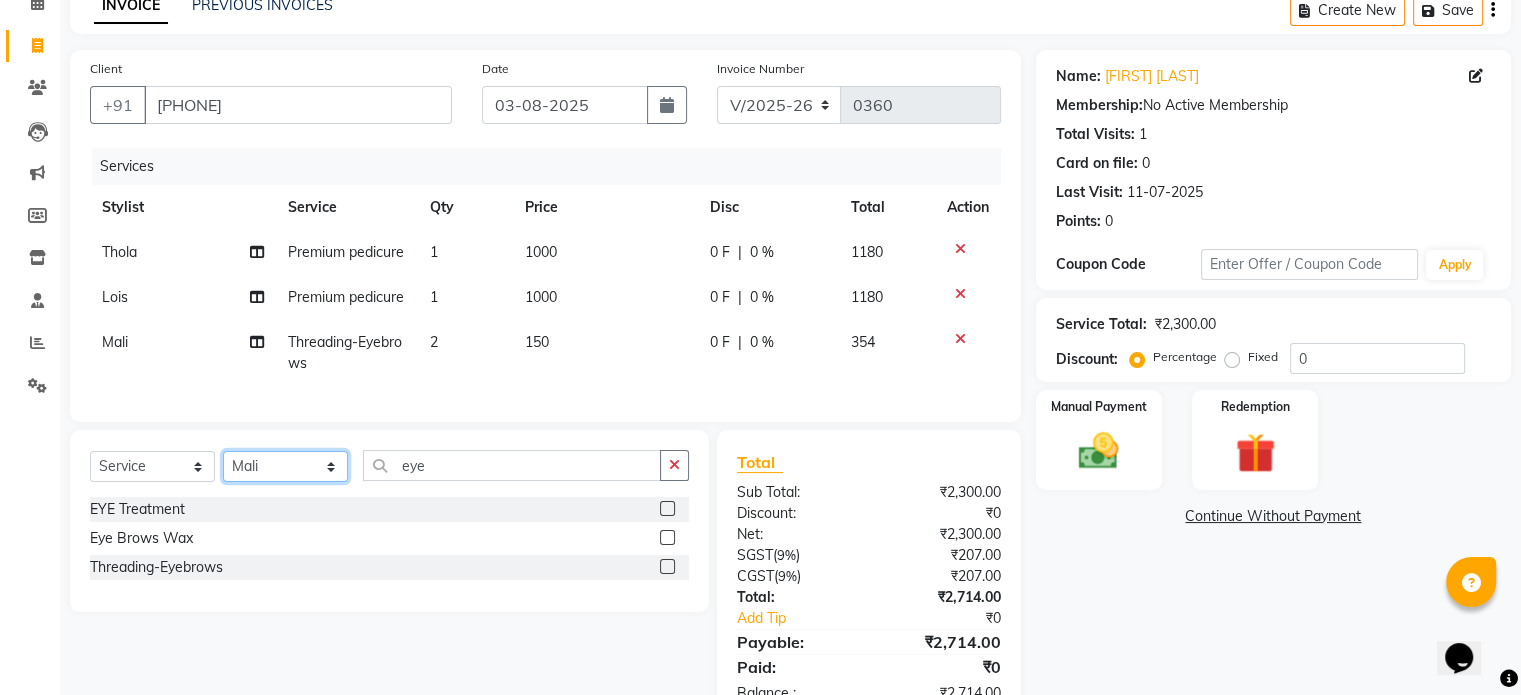 click on "Select Stylist Anun [FIRST] [FIRST] [FIRST] [FIRST] [FIRST] [FIRST] [FIRST] [FIRST] [FIRST]" 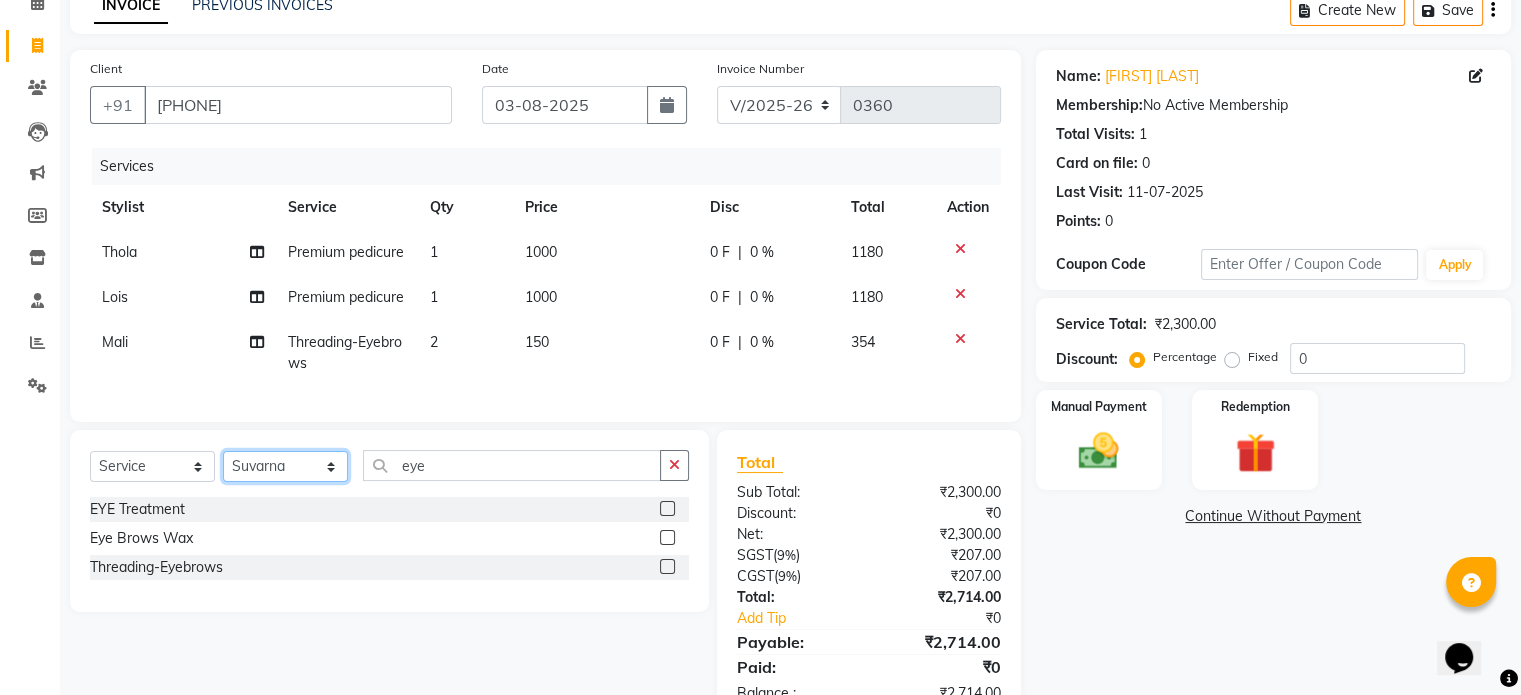 click on "Select Stylist Anun [FIRST] [FIRST] [FIRST] [FIRST] [FIRST] [FIRST] [FIRST] [FIRST] [FIRST]" 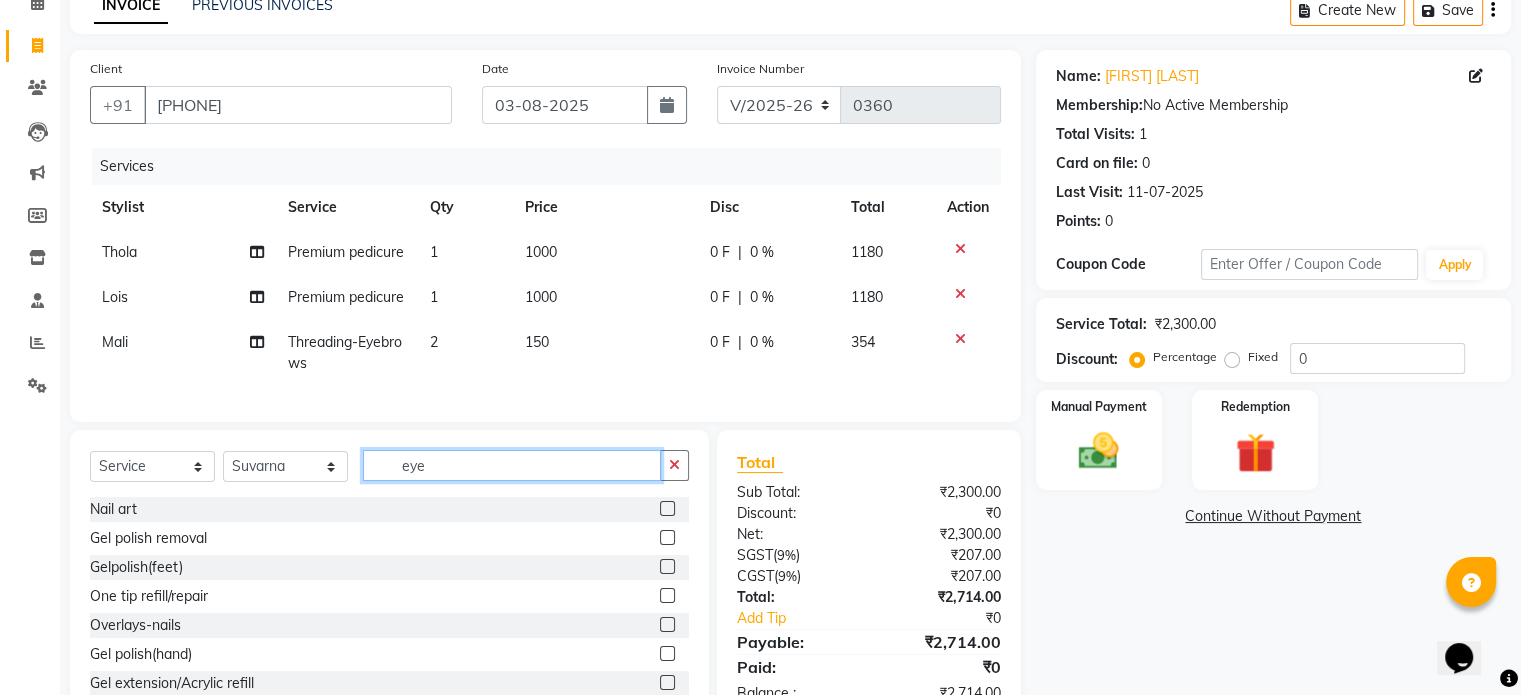 drag, startPoint x: 440, startPoint y: 476, endPoint x: 381, endPoint y: 495, distance: 61.983868 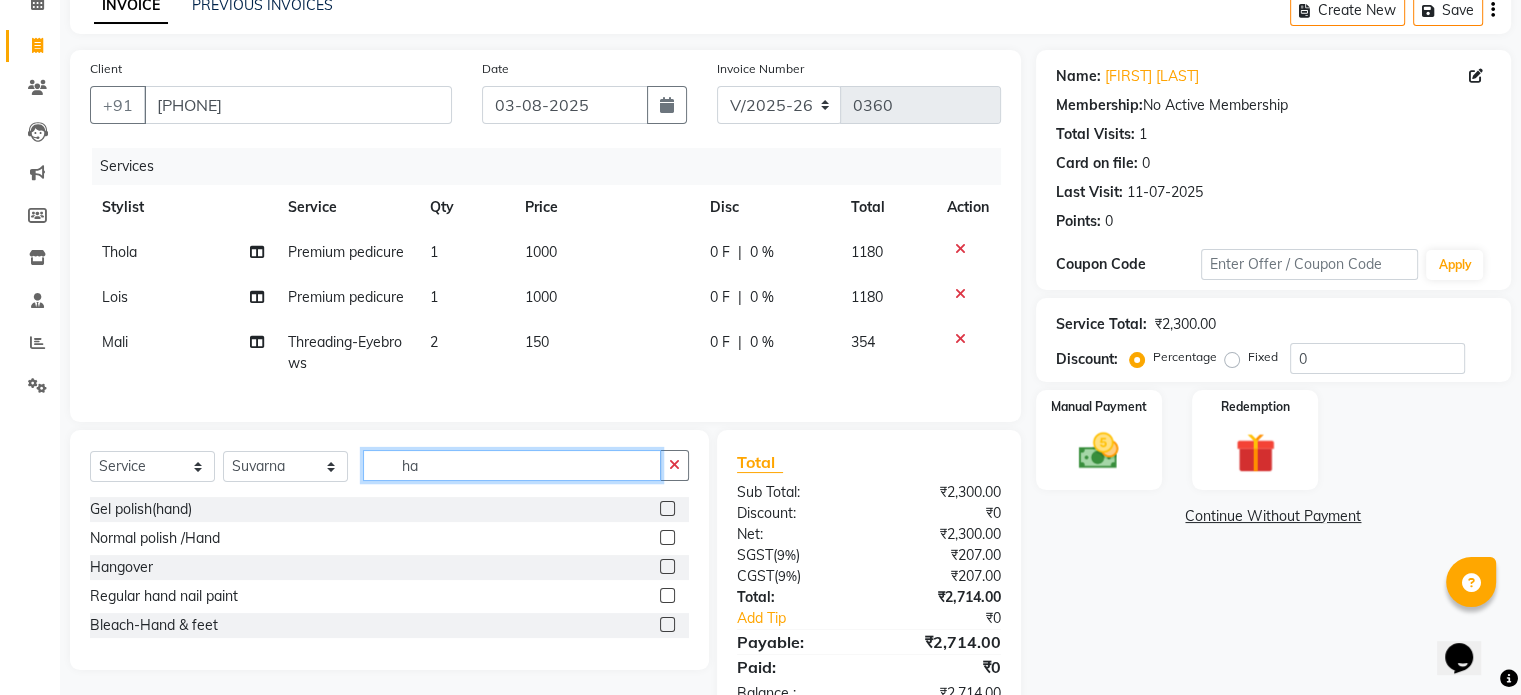 type on "h" 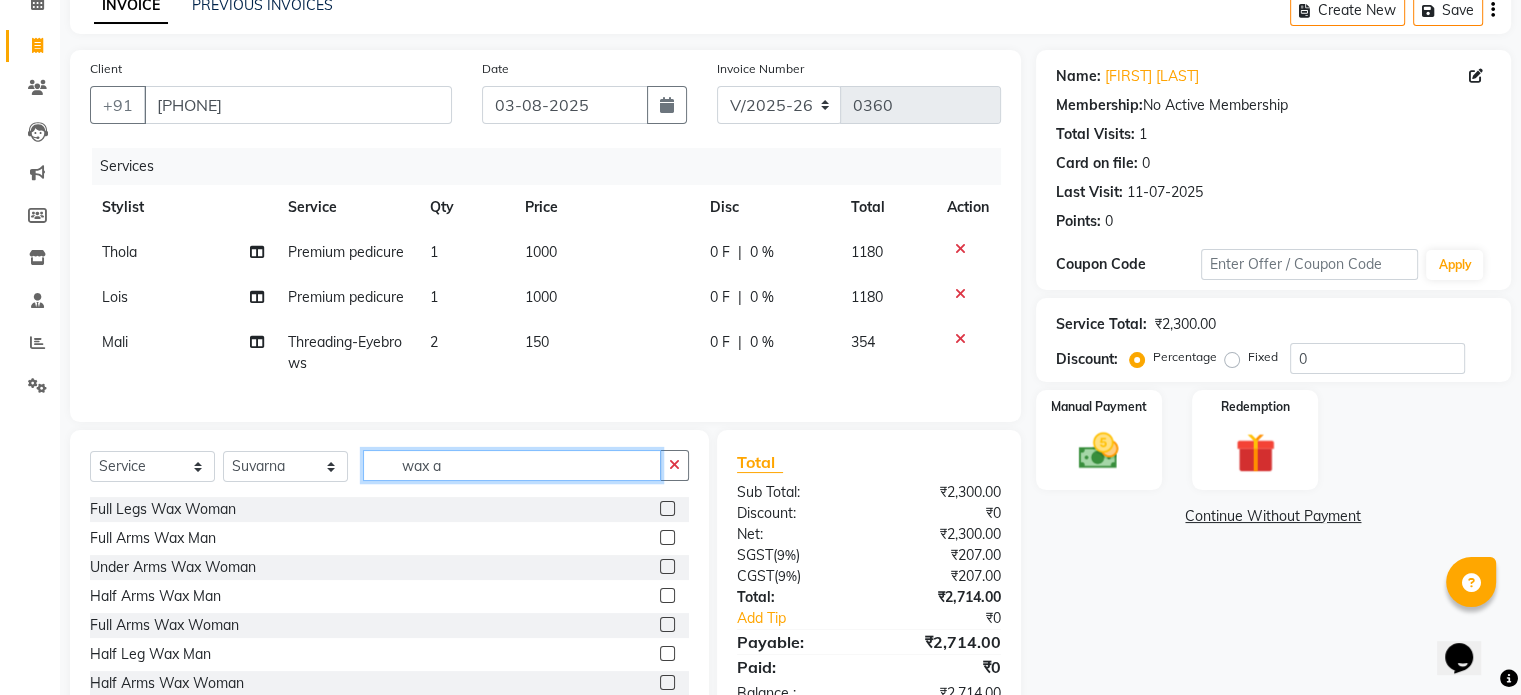 type on "wax a" 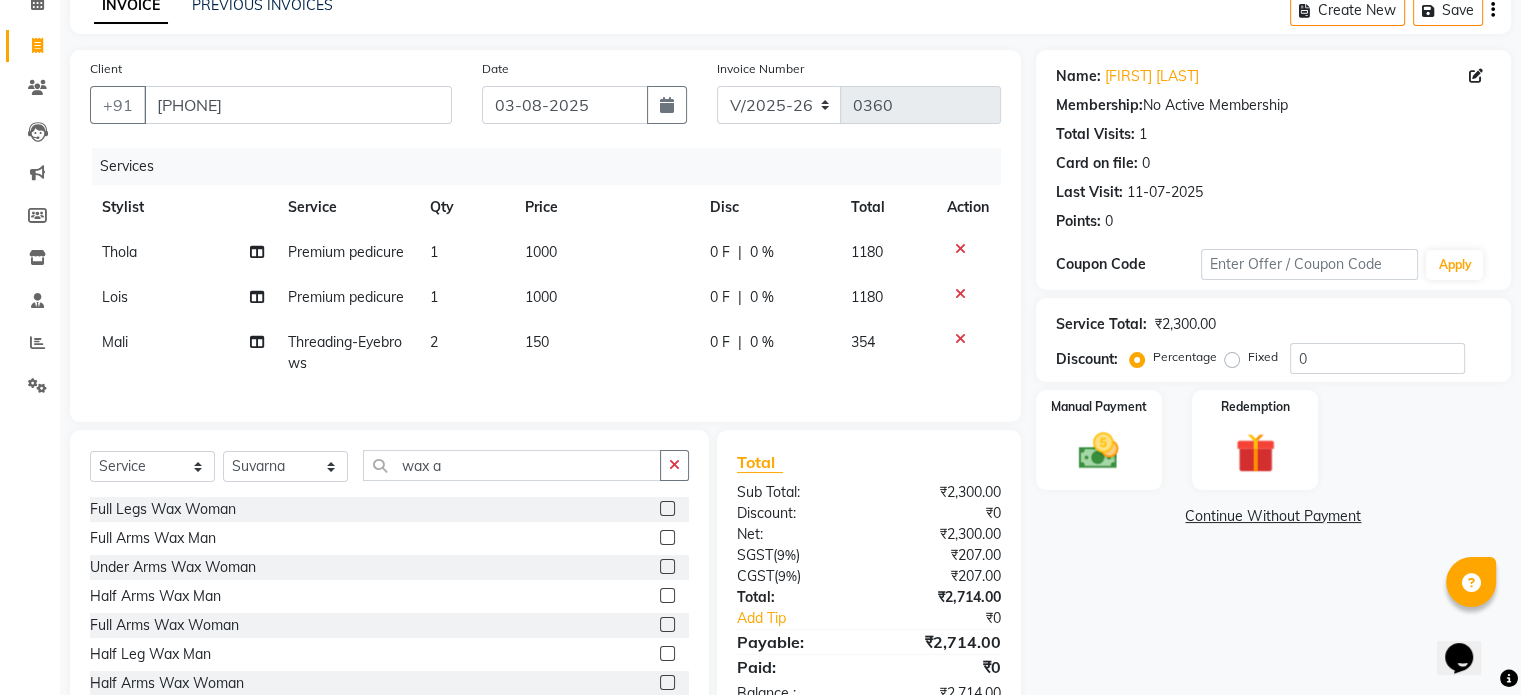 click 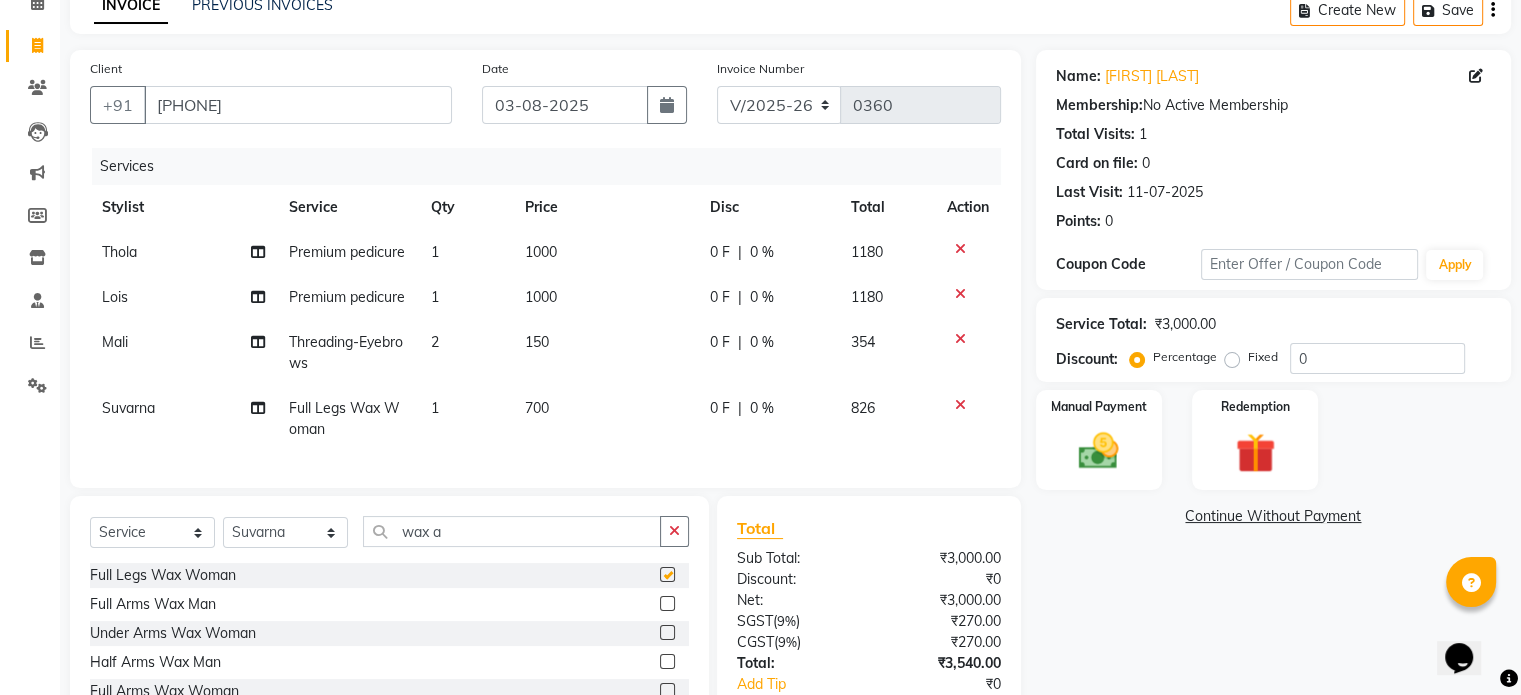 checkbox on "false" 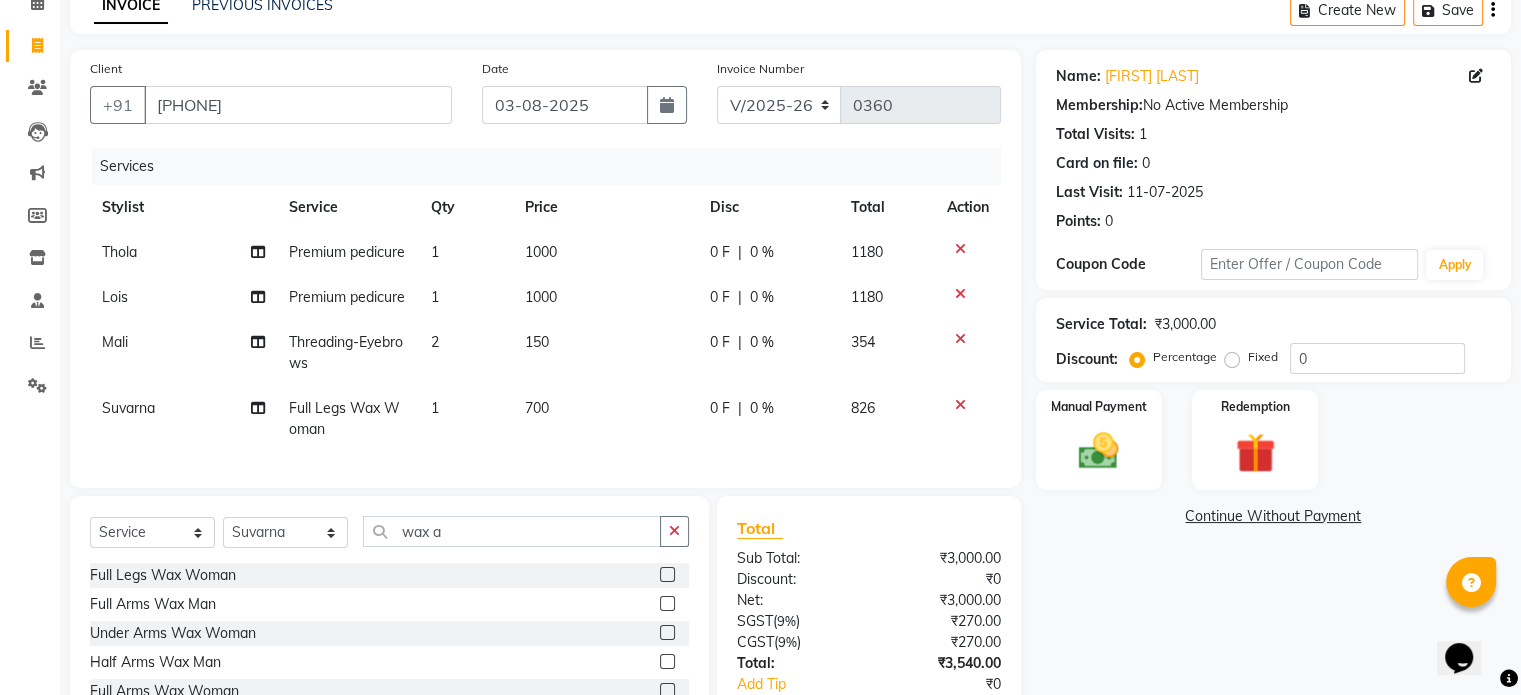scroll, scrollTop: 100, scrollLeft: 0, axis: vertical 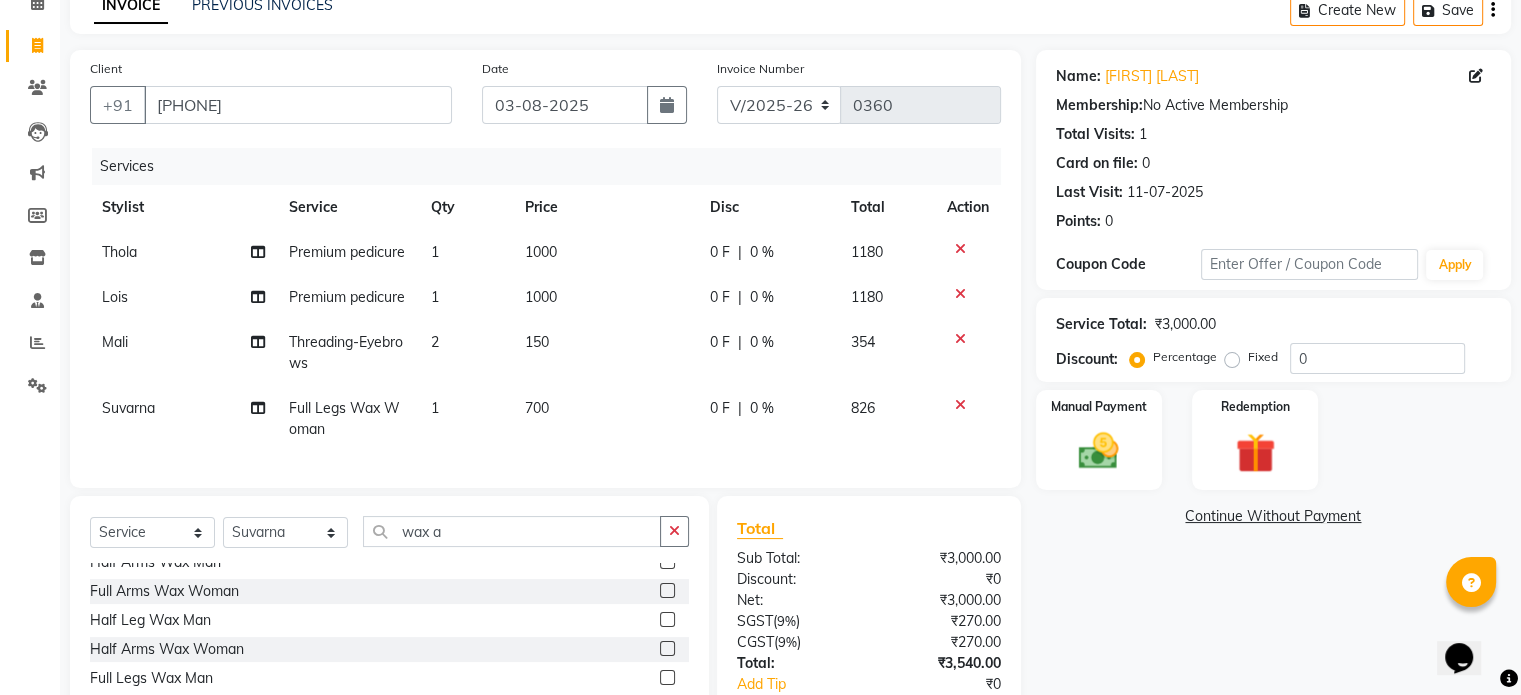 click 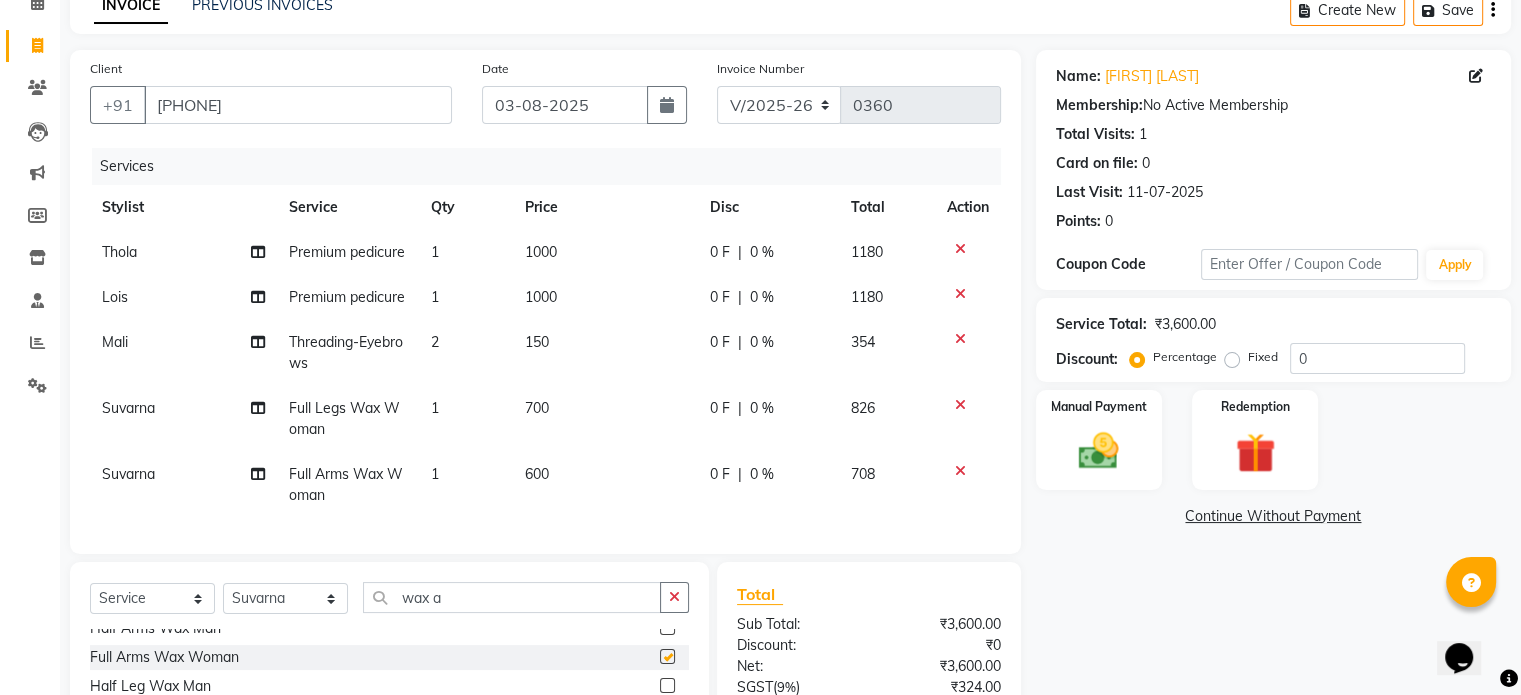 checkbox on "false" 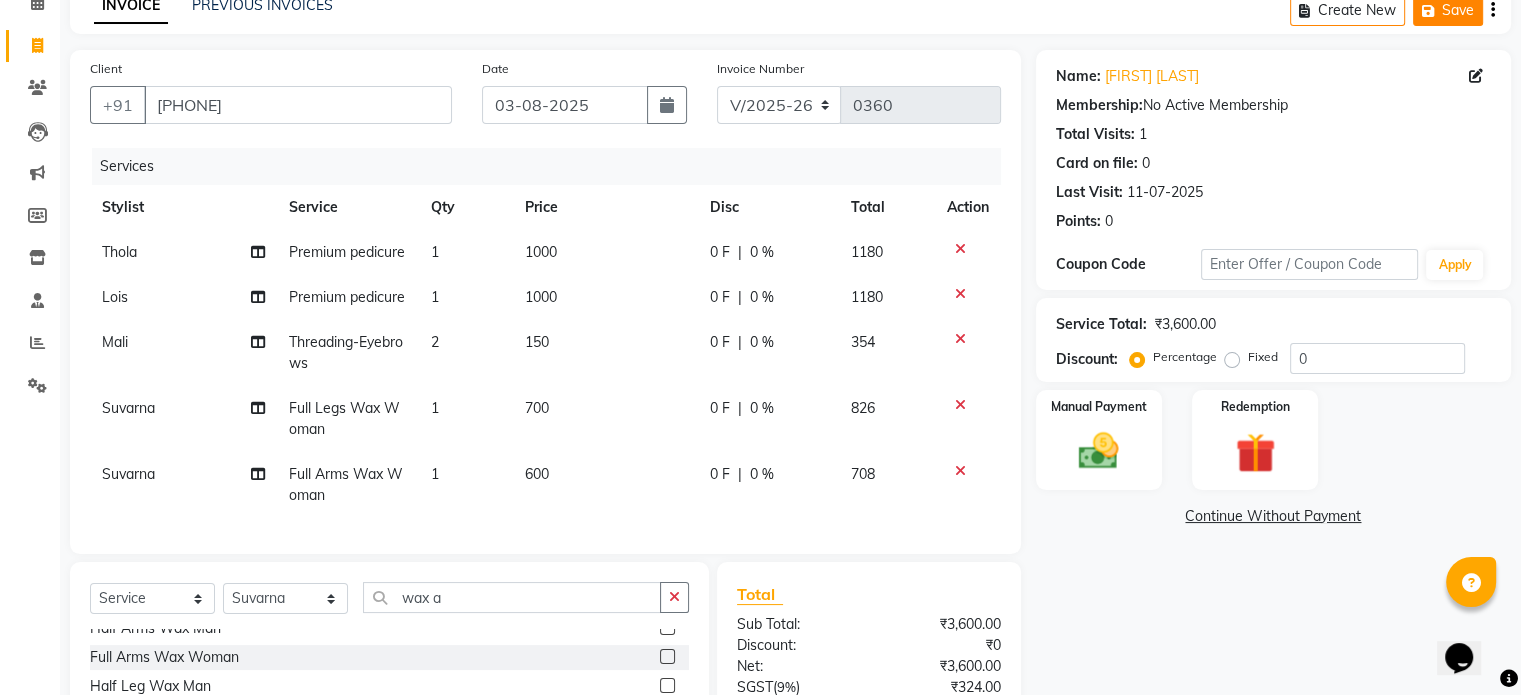 scroll, scrollTop: 0, scrollLeft: 0, axis: both 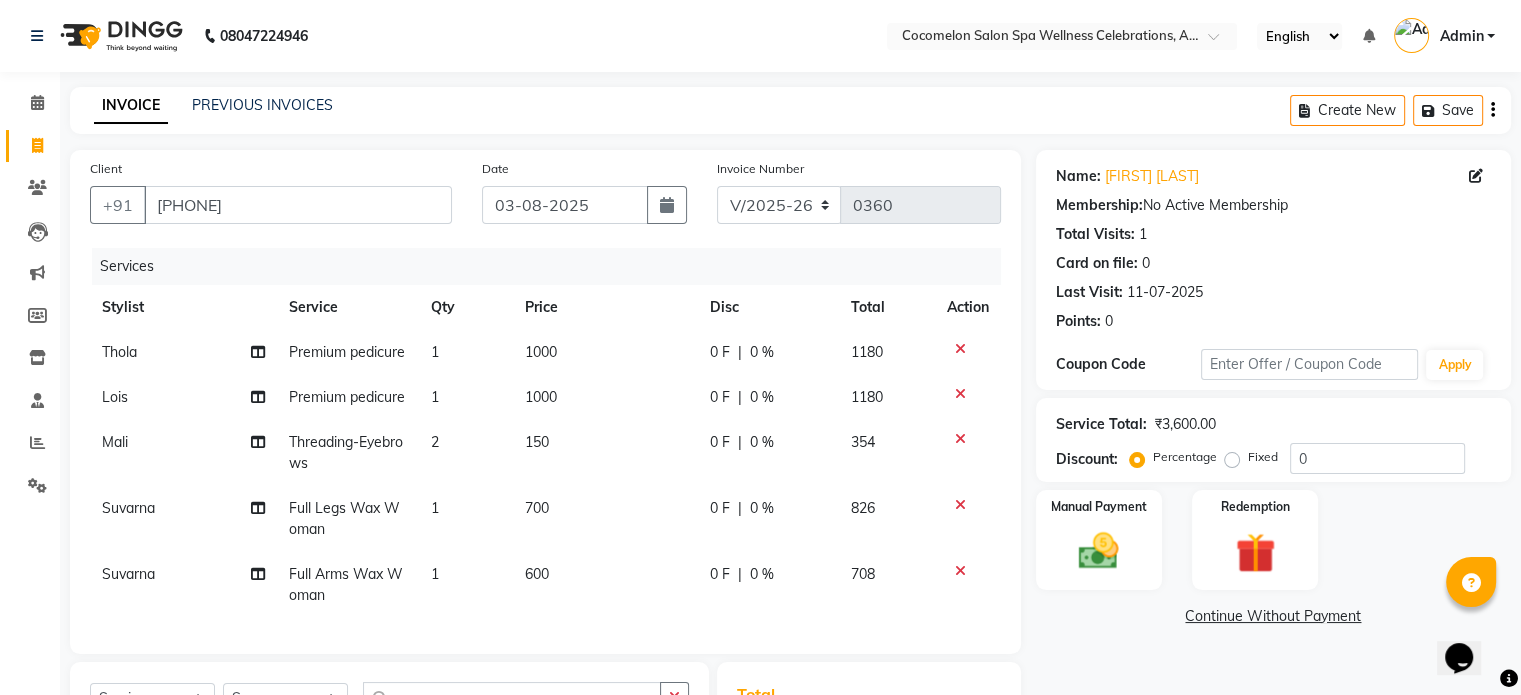 click 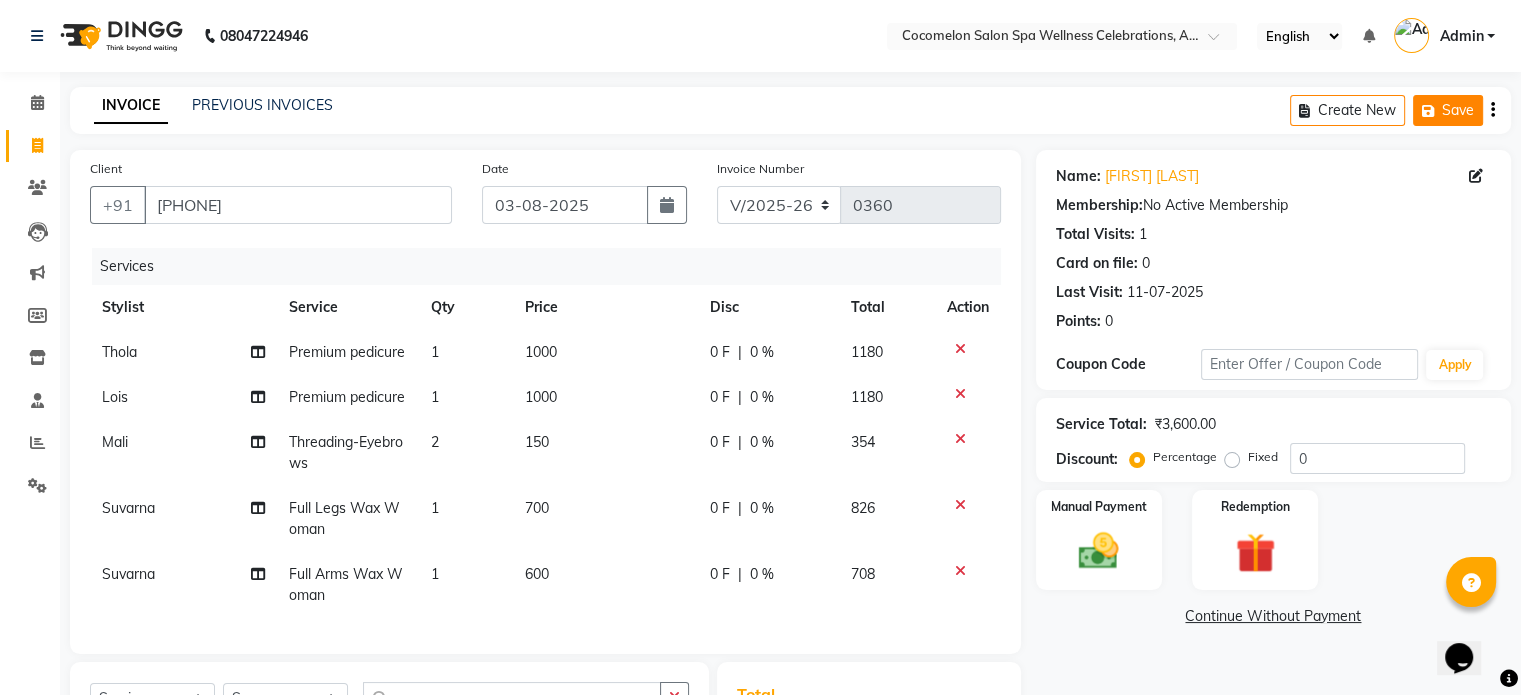 select on "package" 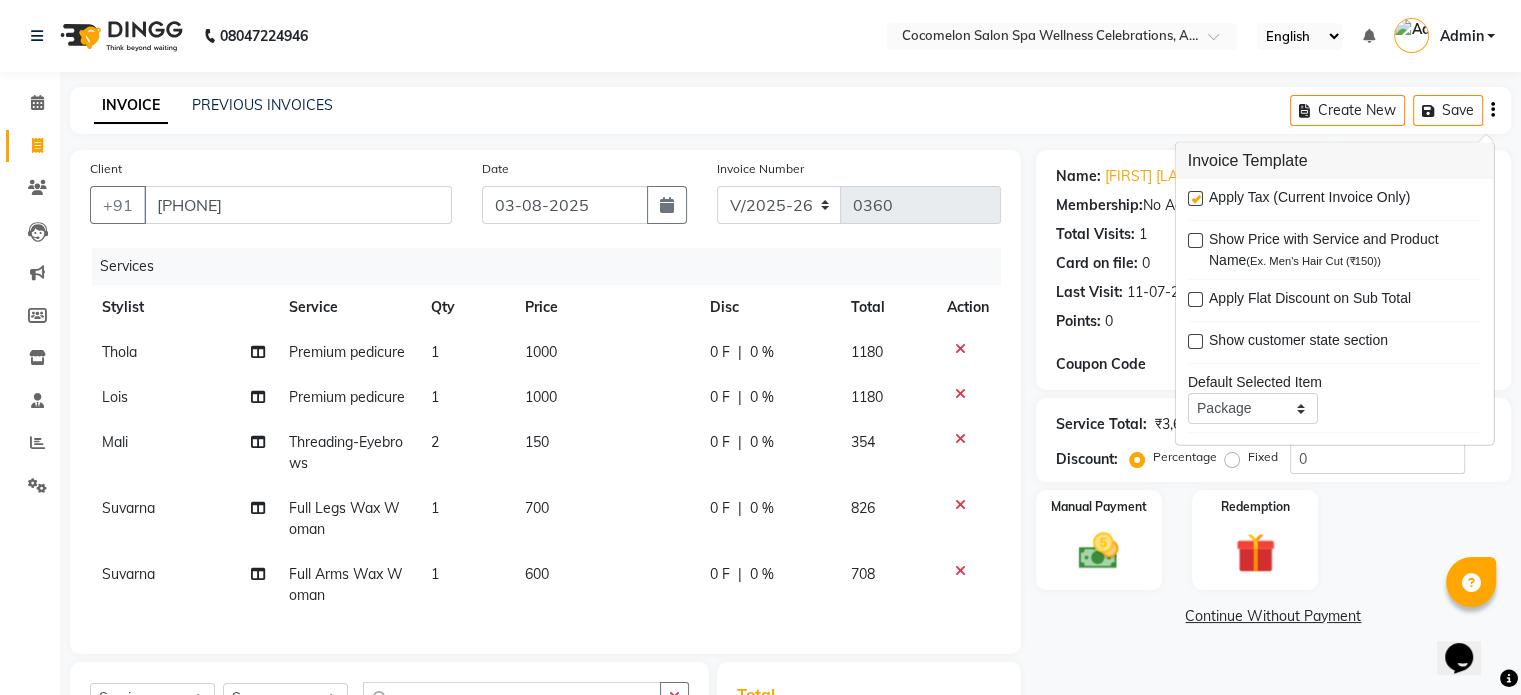 click at bounding box center (1195, 198) 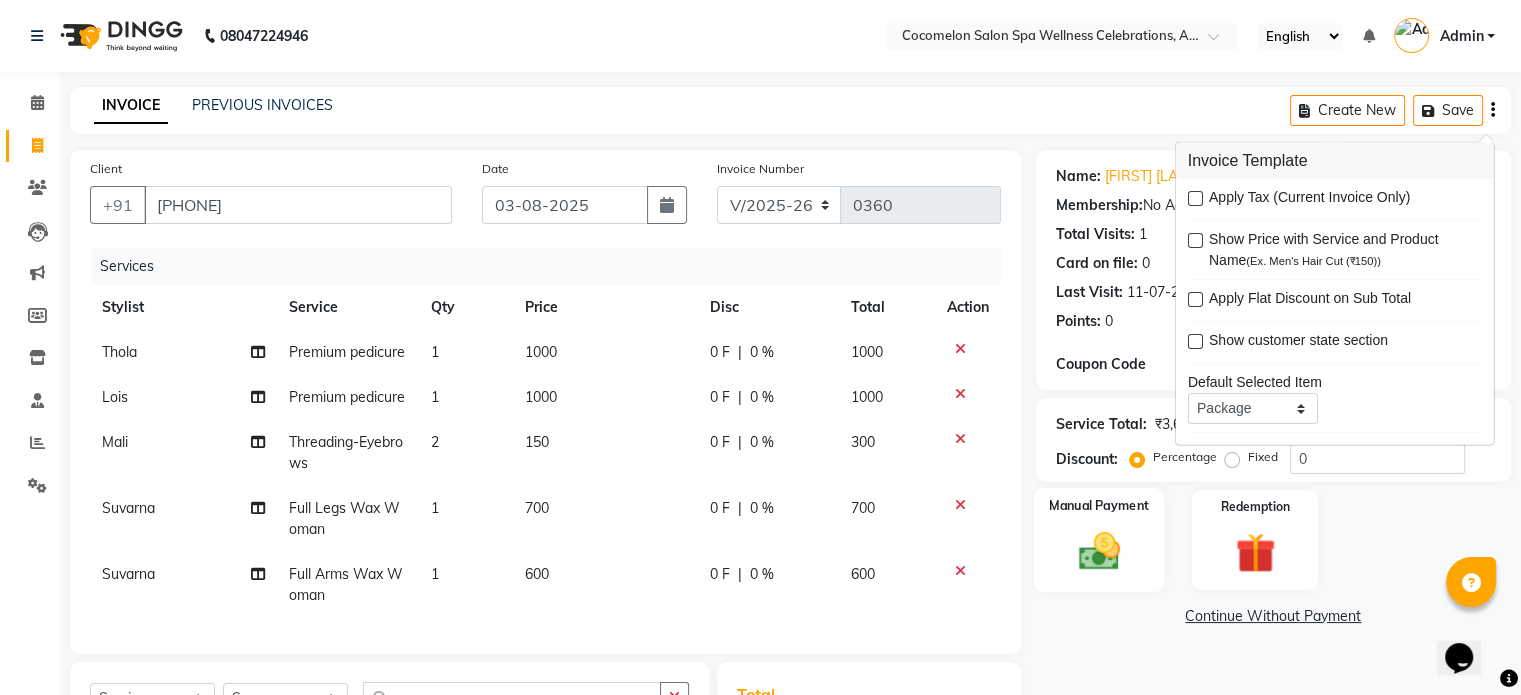 click 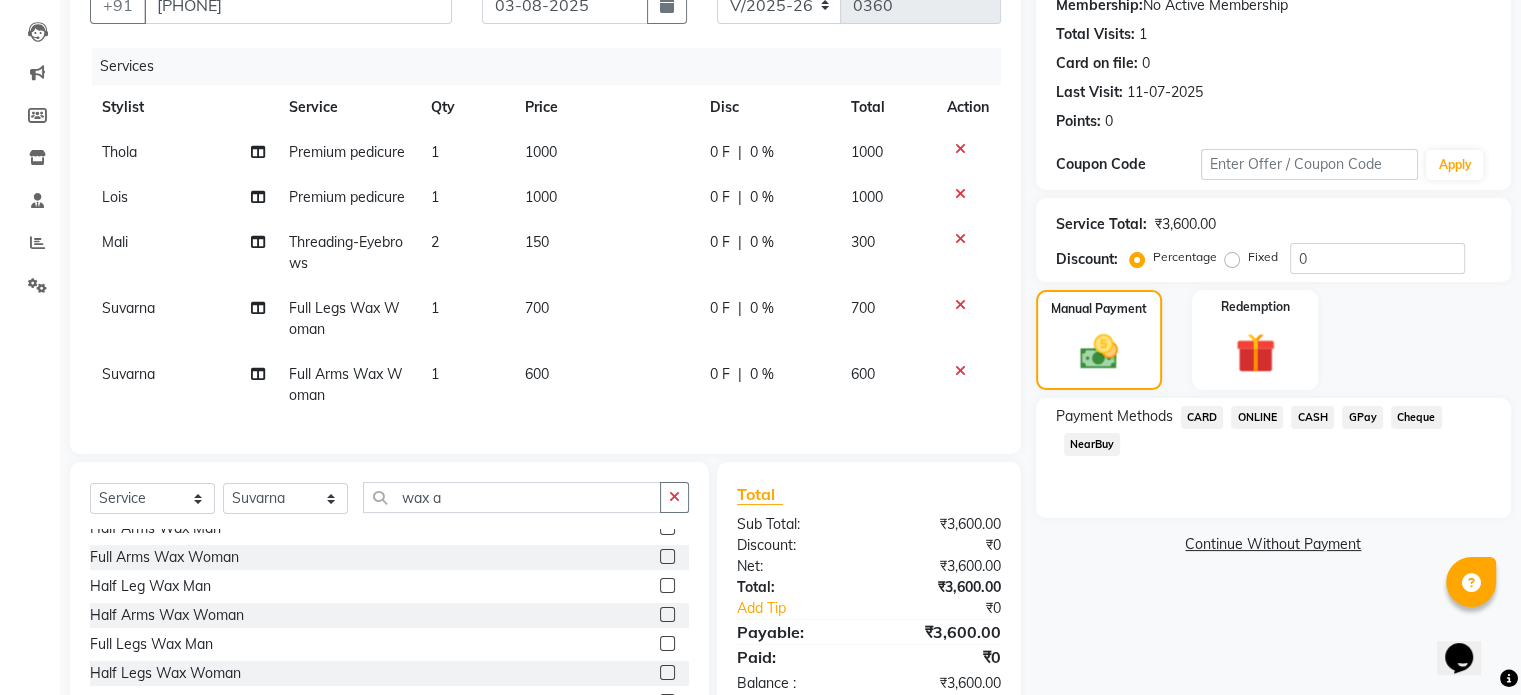 scroll, scrollTop: 300, scrollLeft: 0, axis: vertical 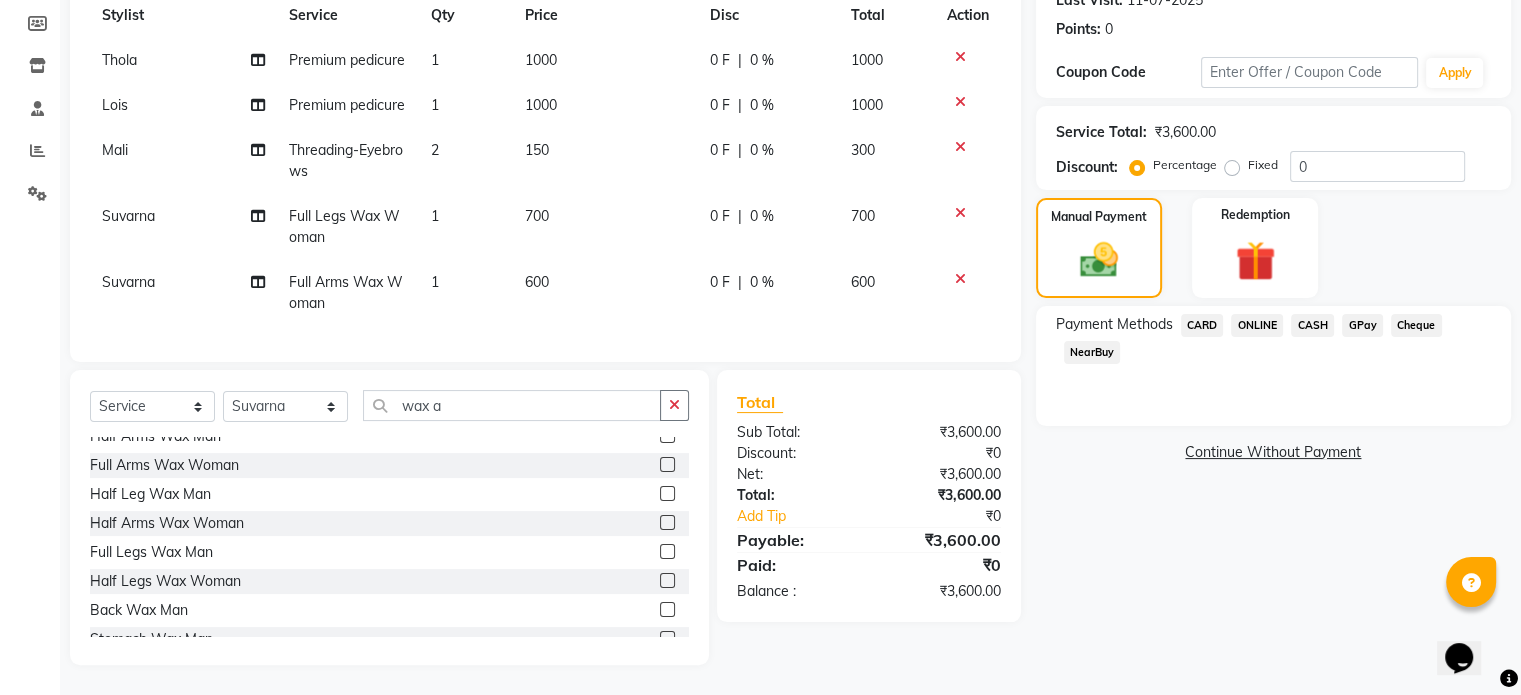 click on "CASH" 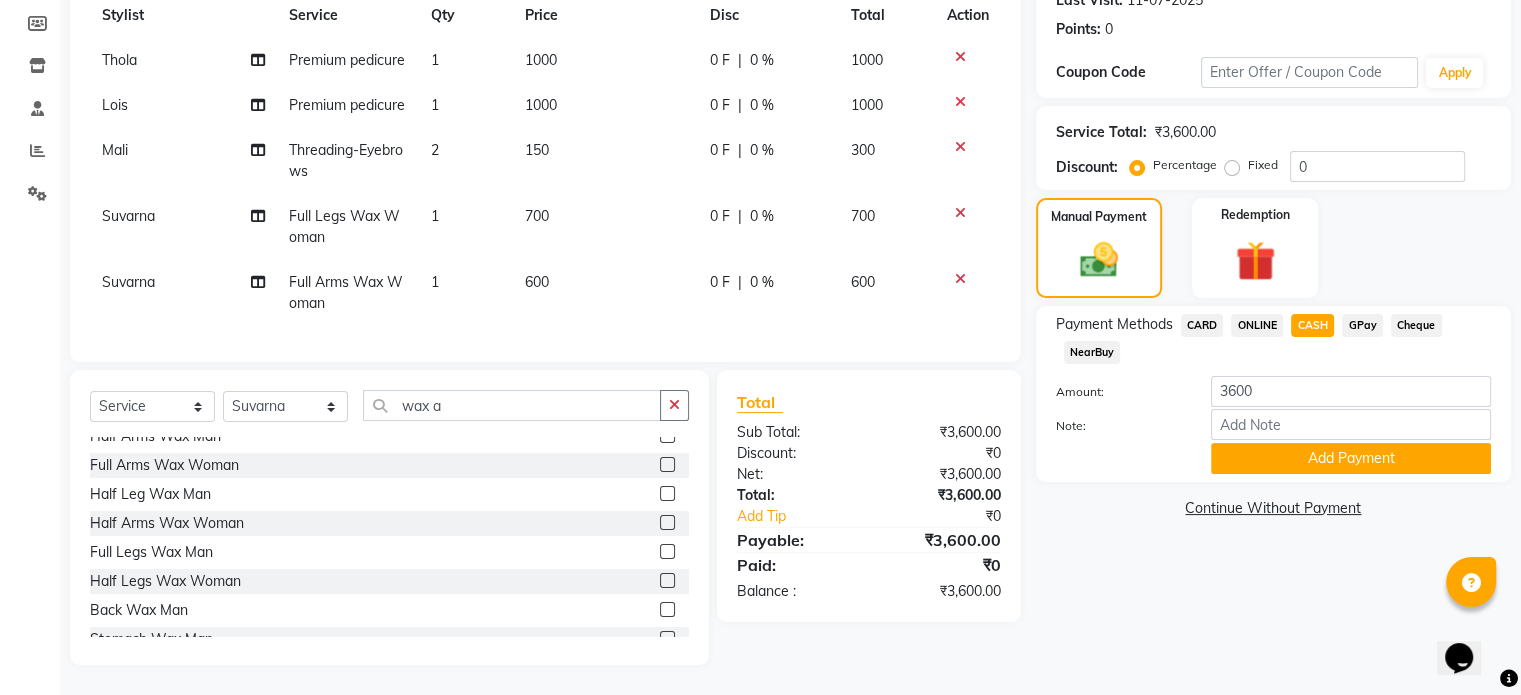 scroll, scrollTop: 308, scrollLeft: 0, axis: vertical 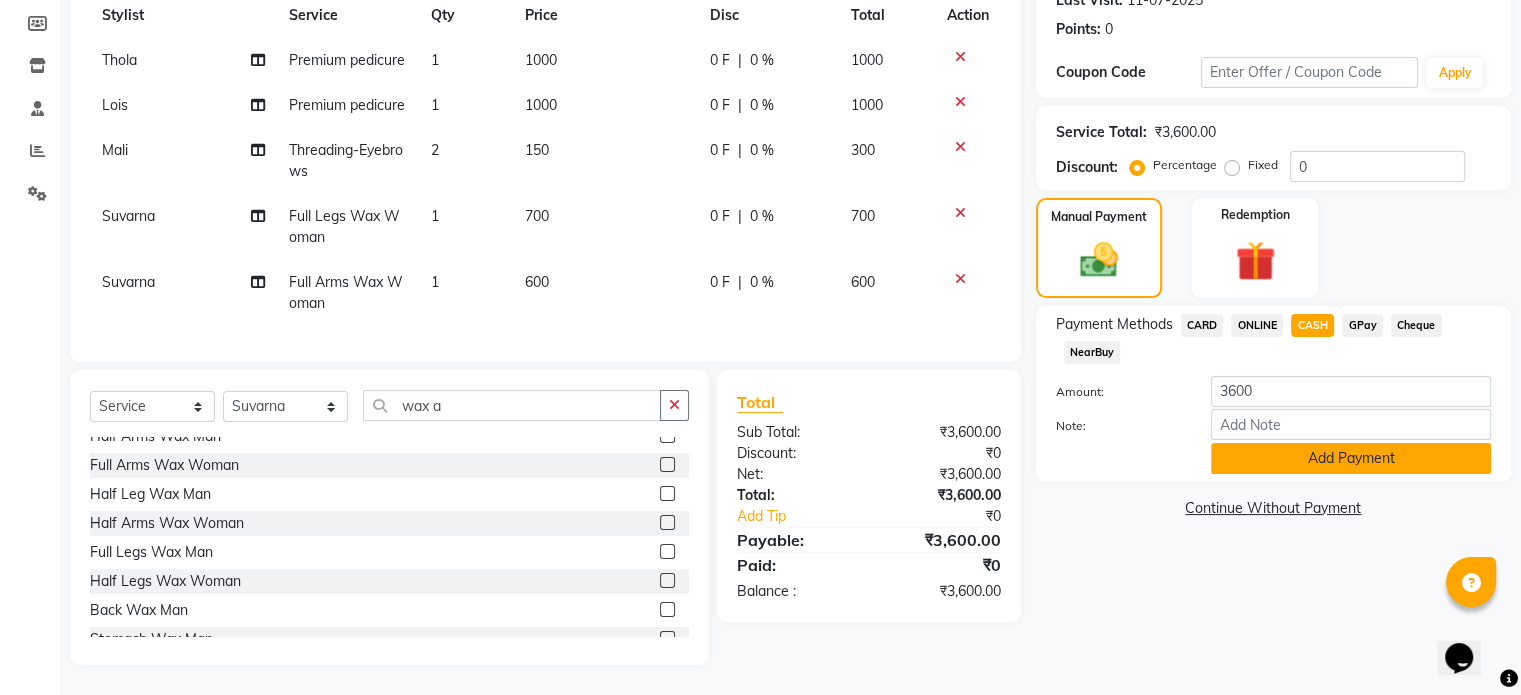 click on "Add Payment" 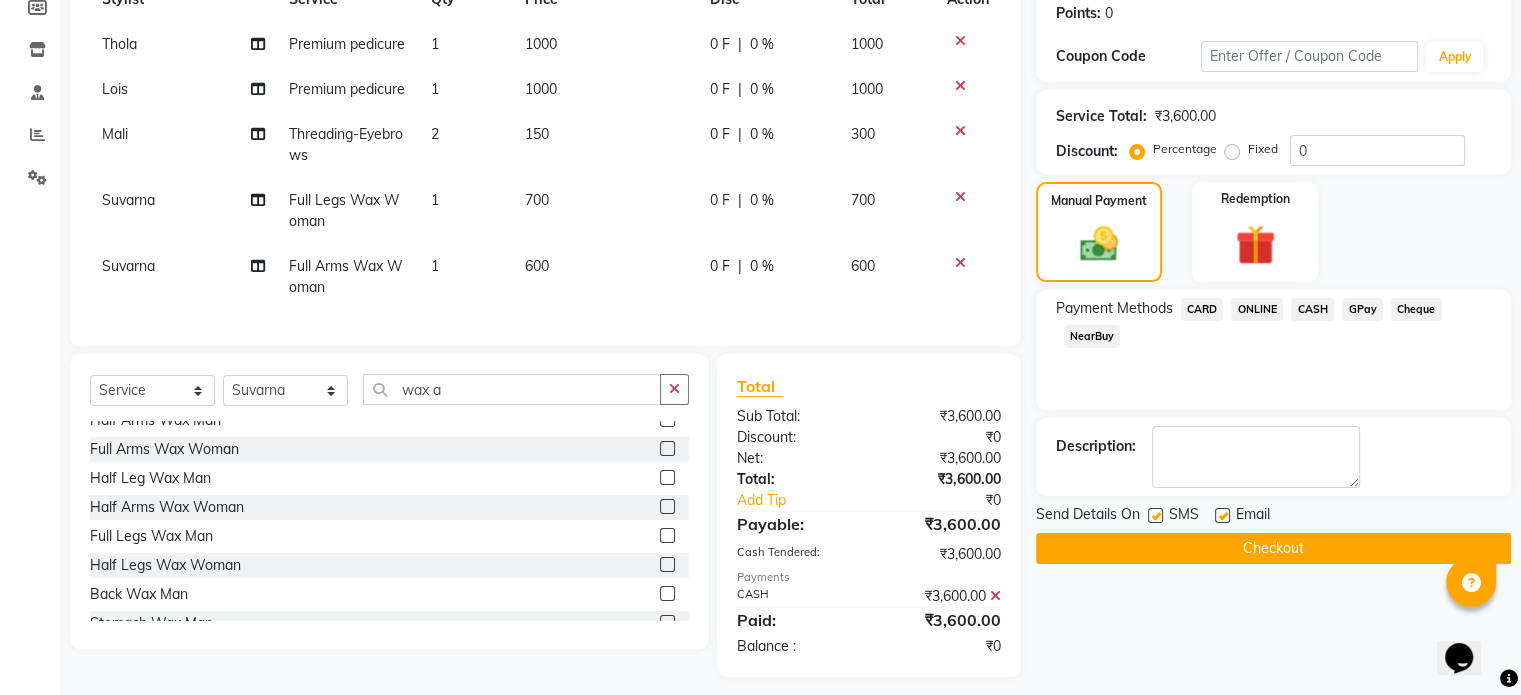 click on "Checkout" 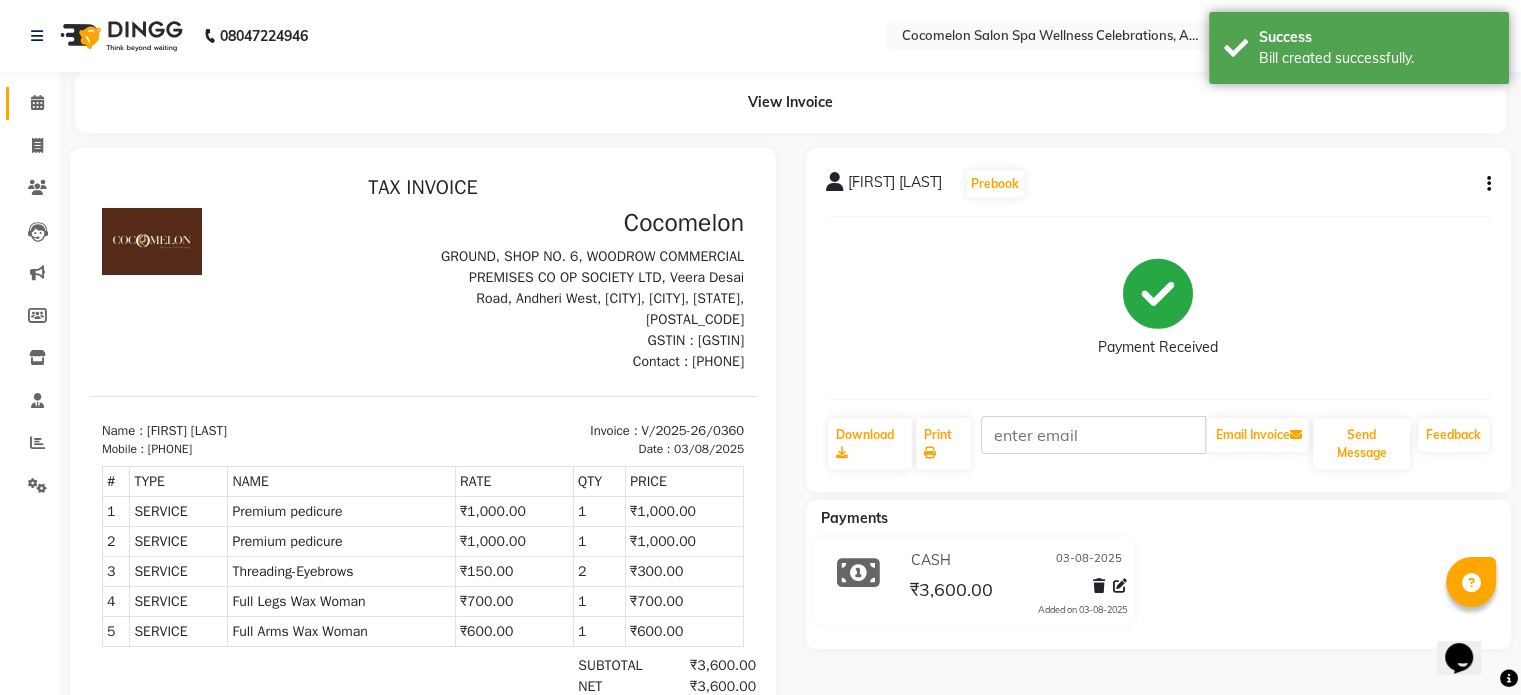 scroll, scrollTop: 0, scrollLeft: 0, axis: both 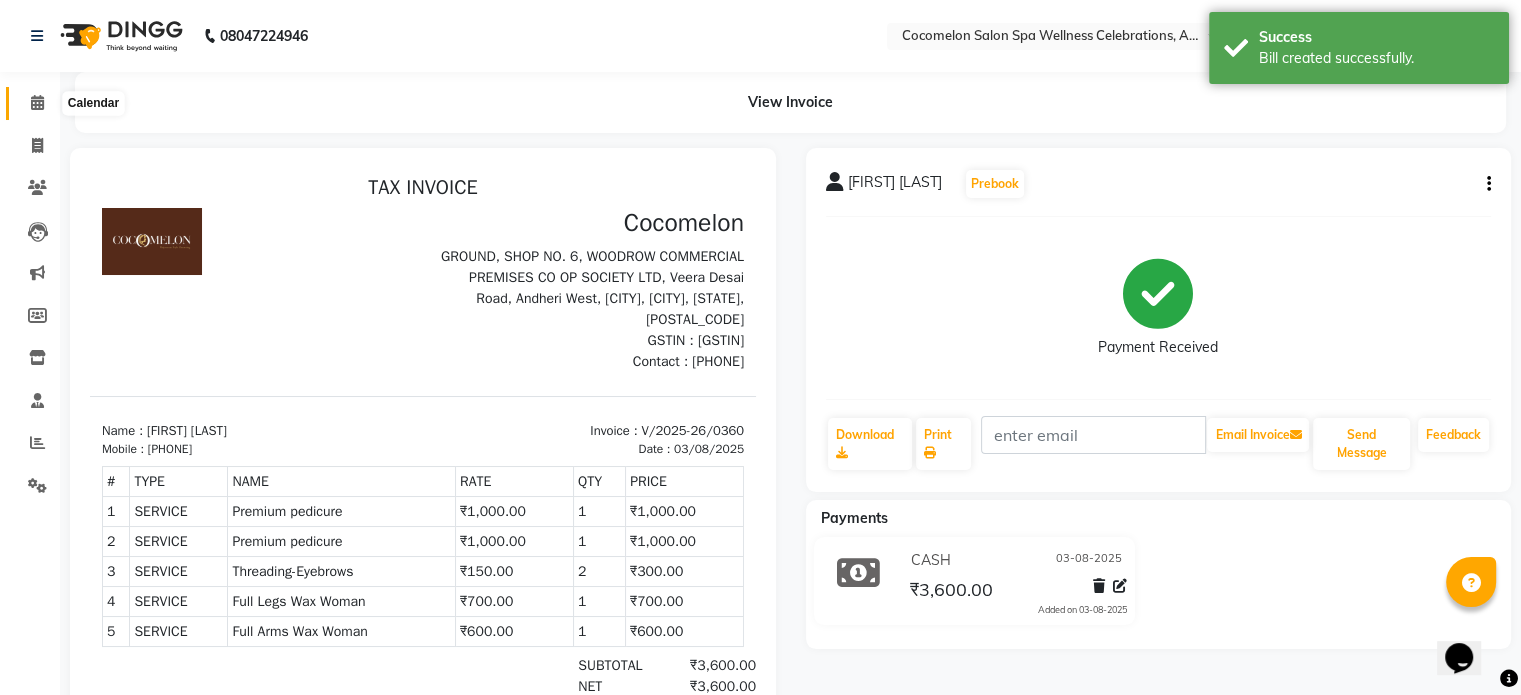 click 